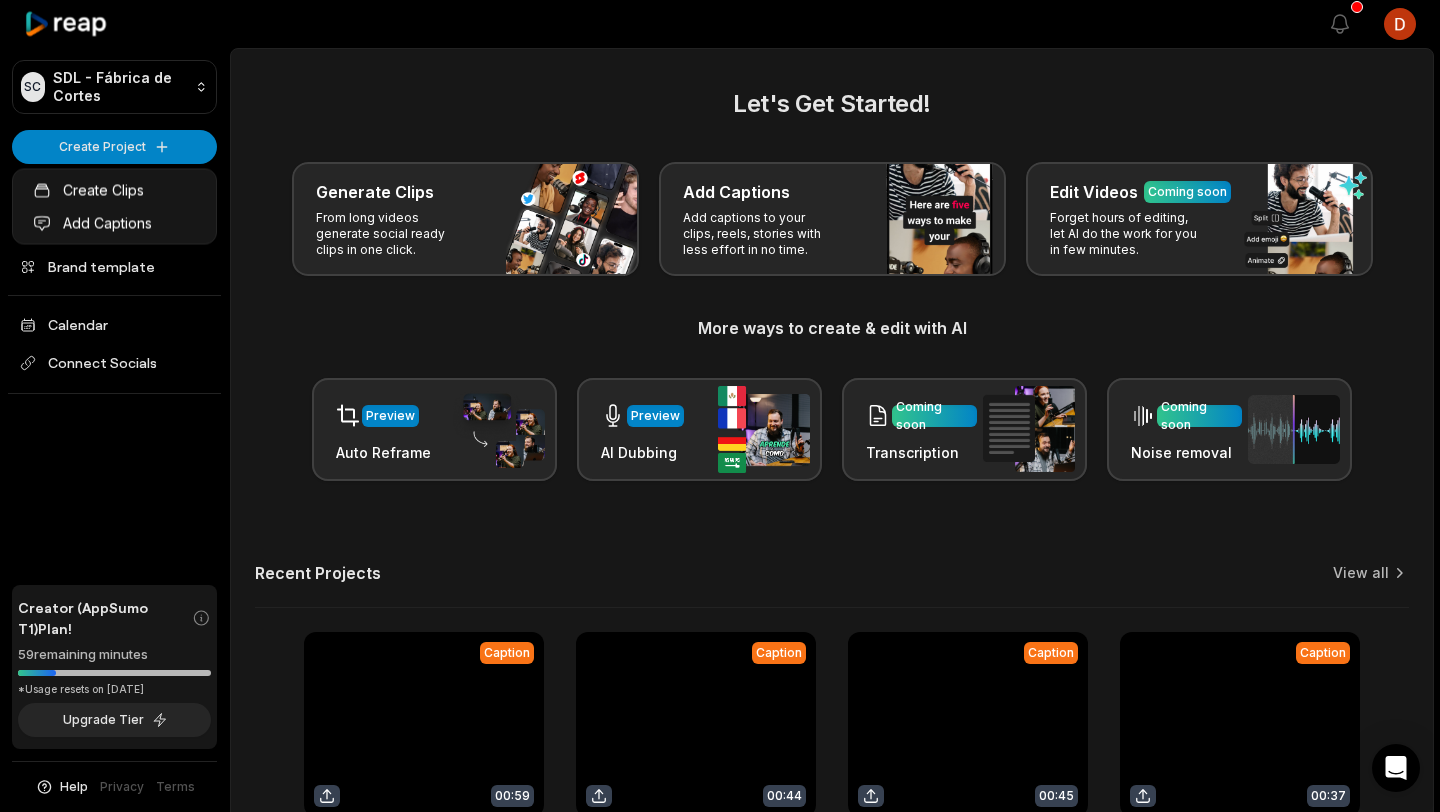 scroll, scrollTop: 0, scrollLeft: 0, axis: both 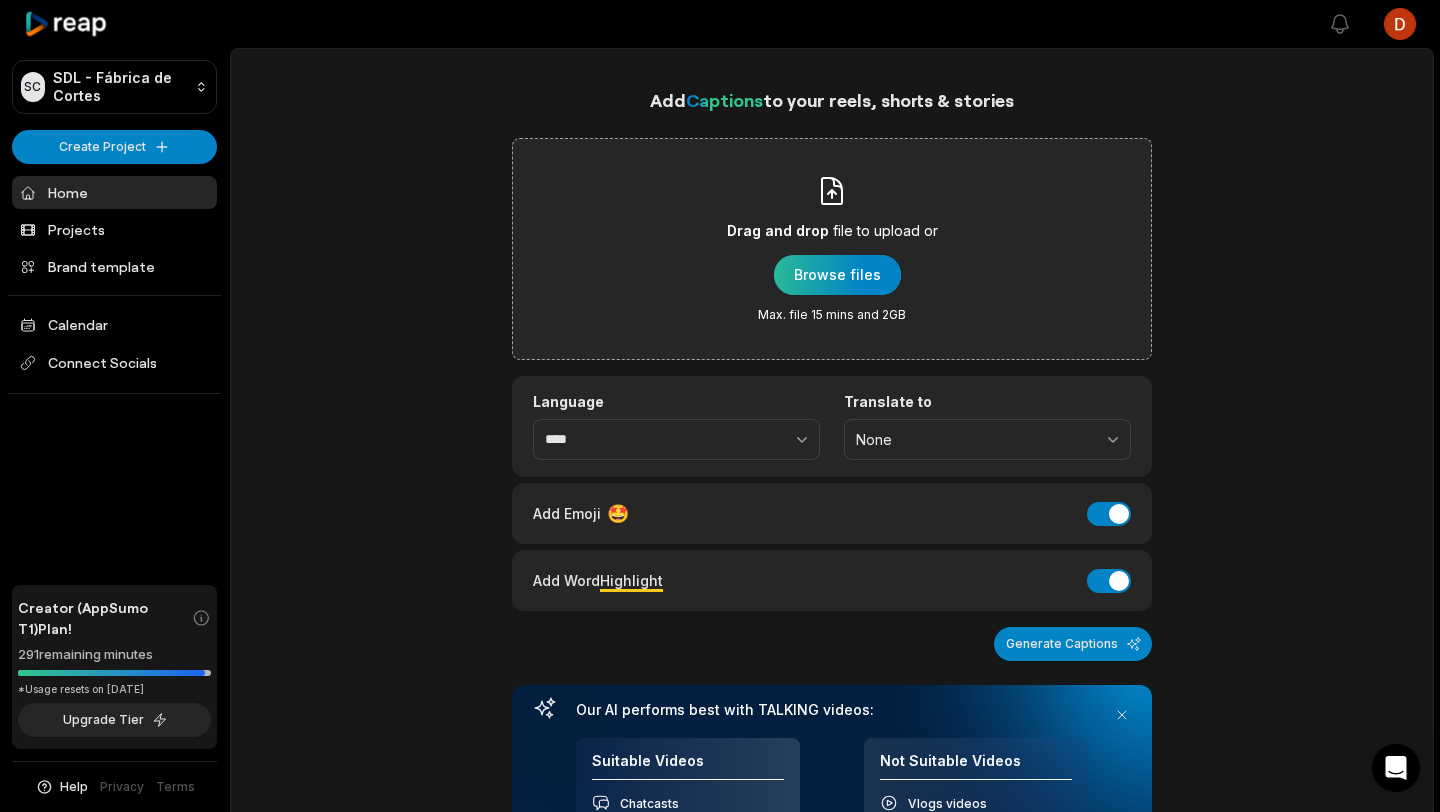 click at bounding box center [837, 275] 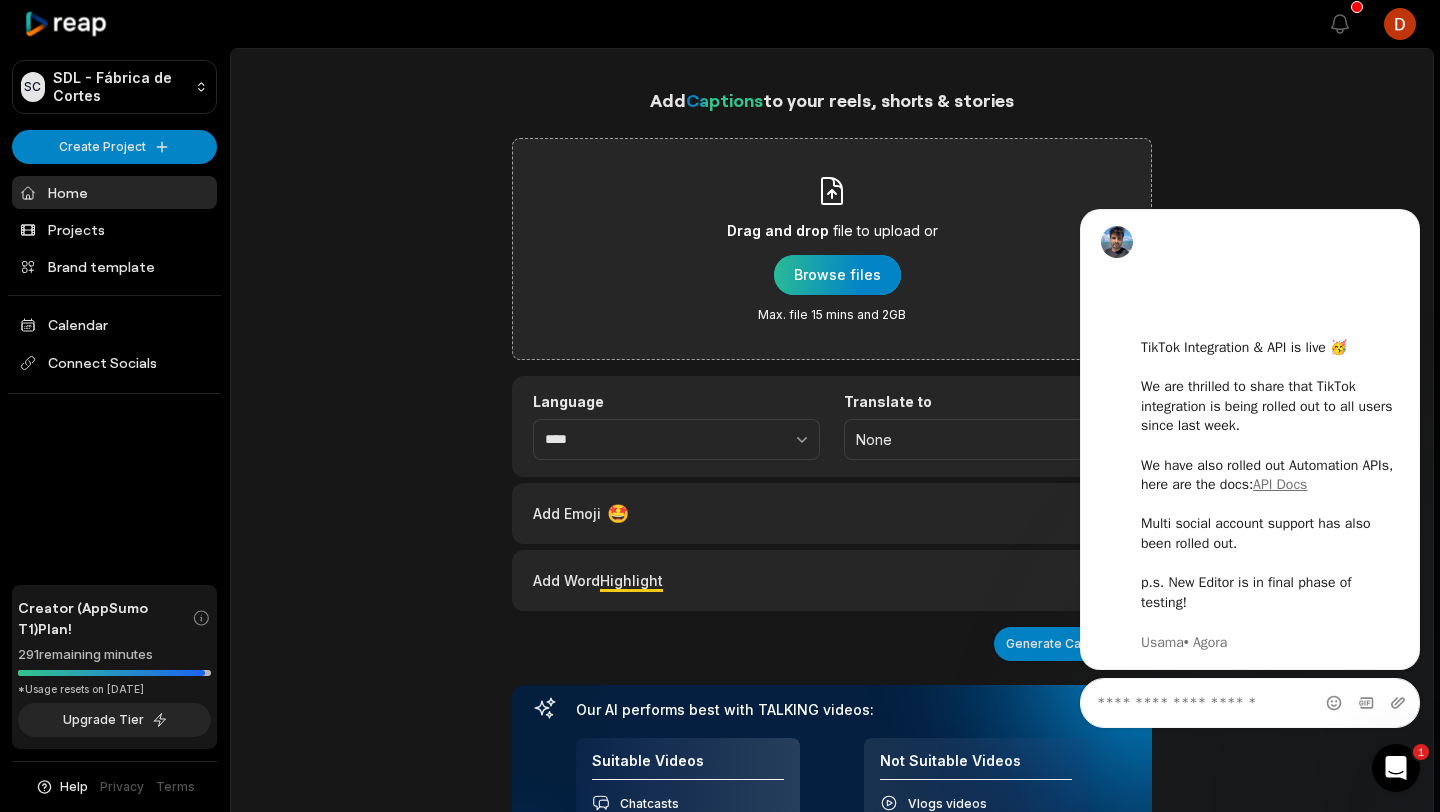 scroll, scrollTop: 0, scrollLeft: 0, axis: both 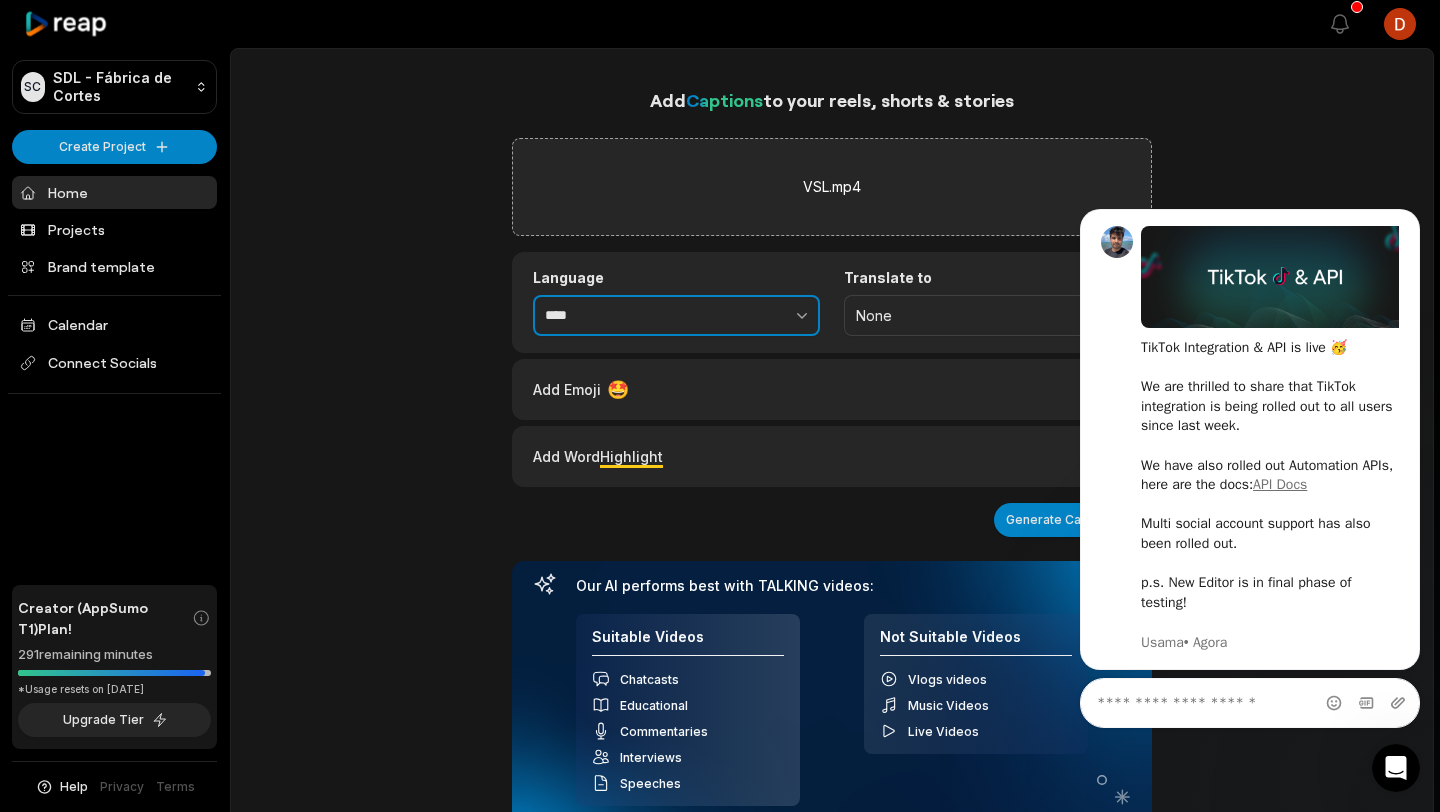 click at bounding box center (758, 316) 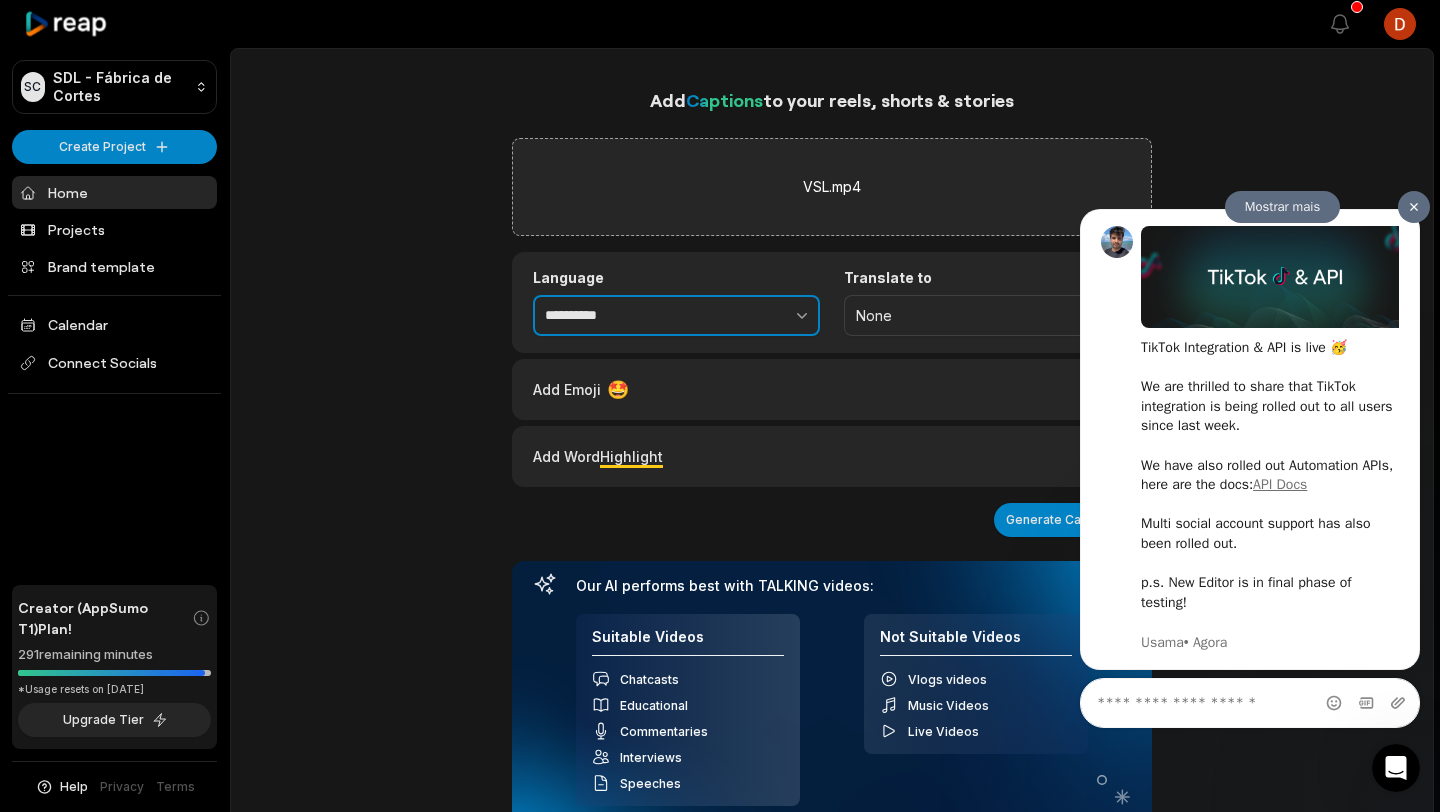 type on "**********" 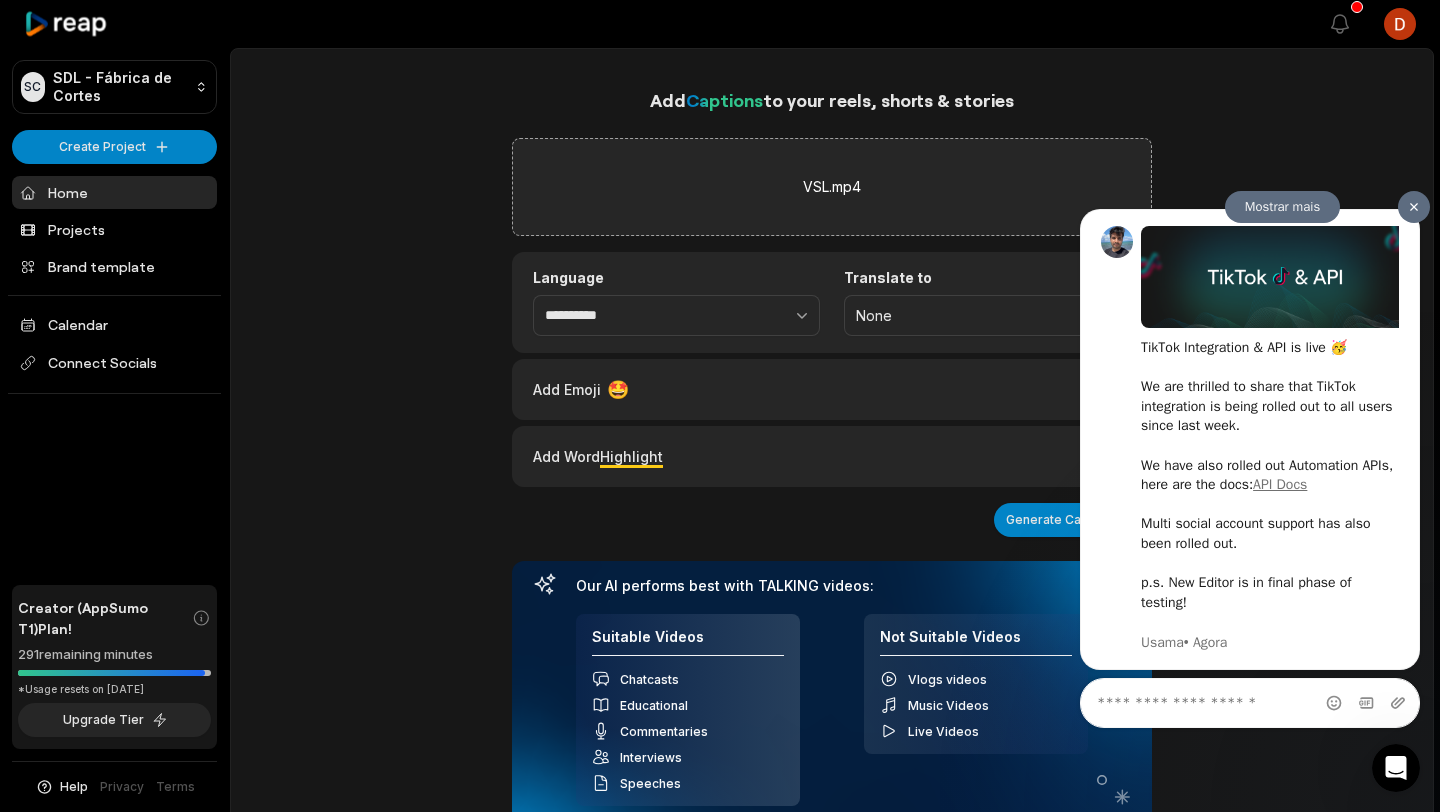 click at bounding box center [1414, 206] 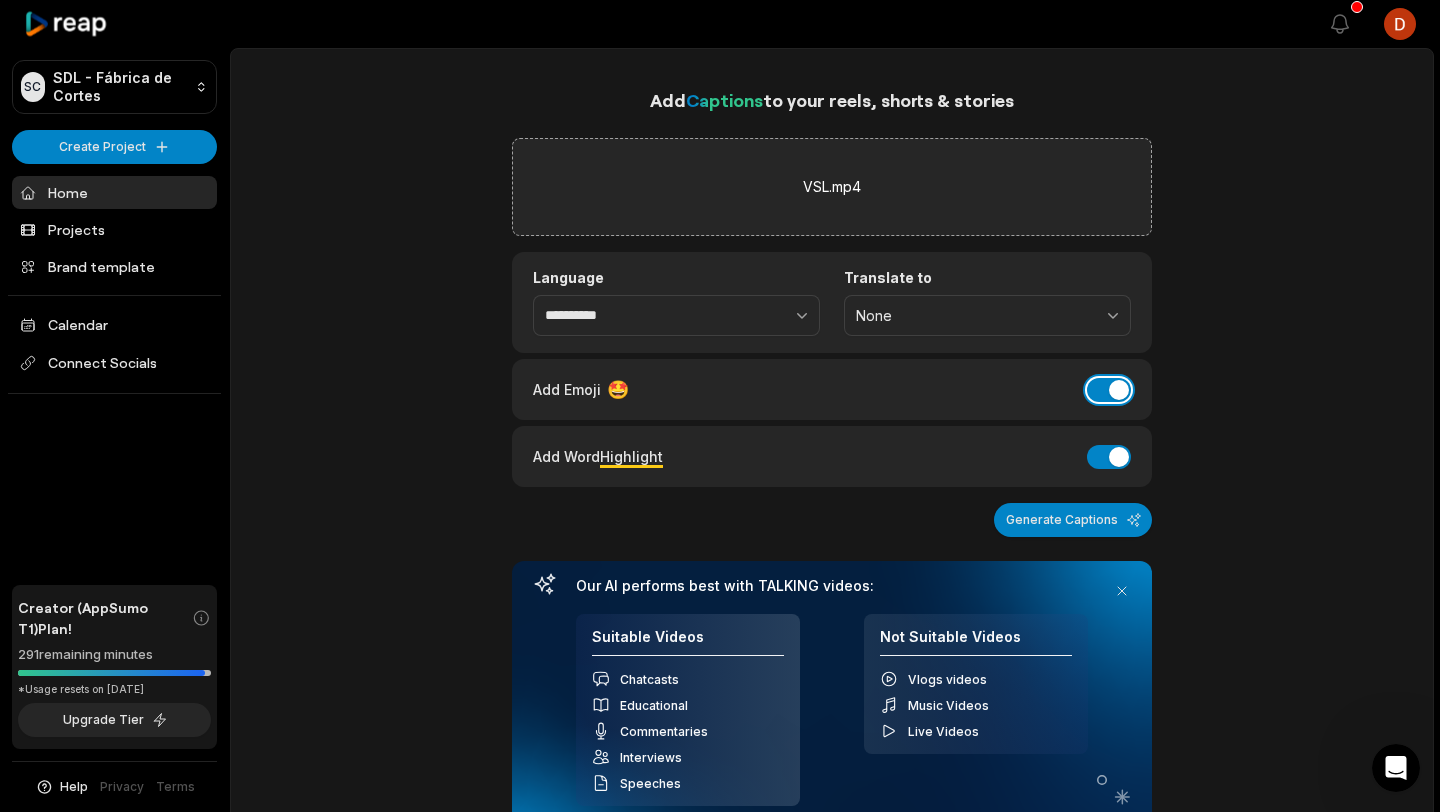 click on "Add Emoji" at bounding box center [1109, 390] 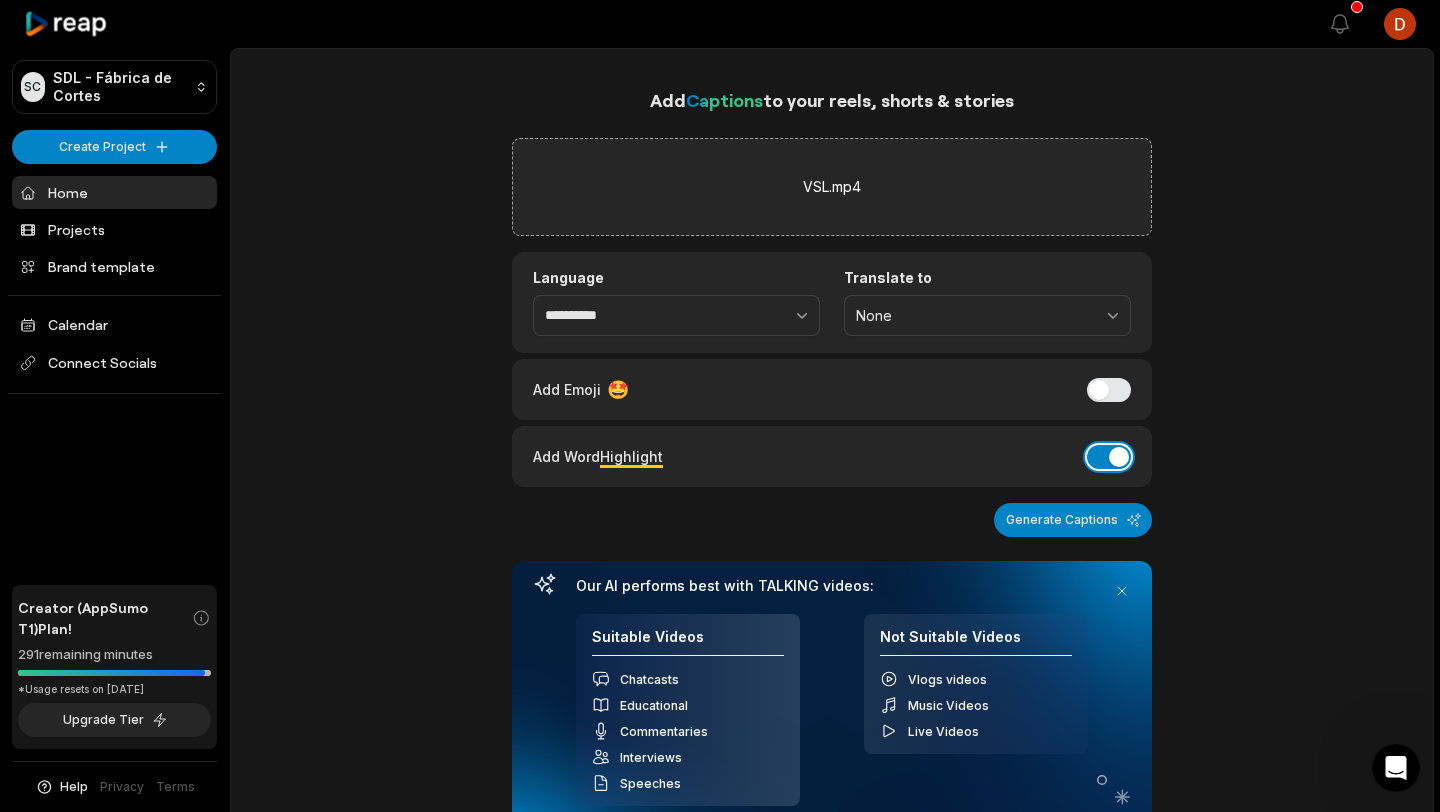 click on "Add Word Highlight" at bounding box center [1109, 457] 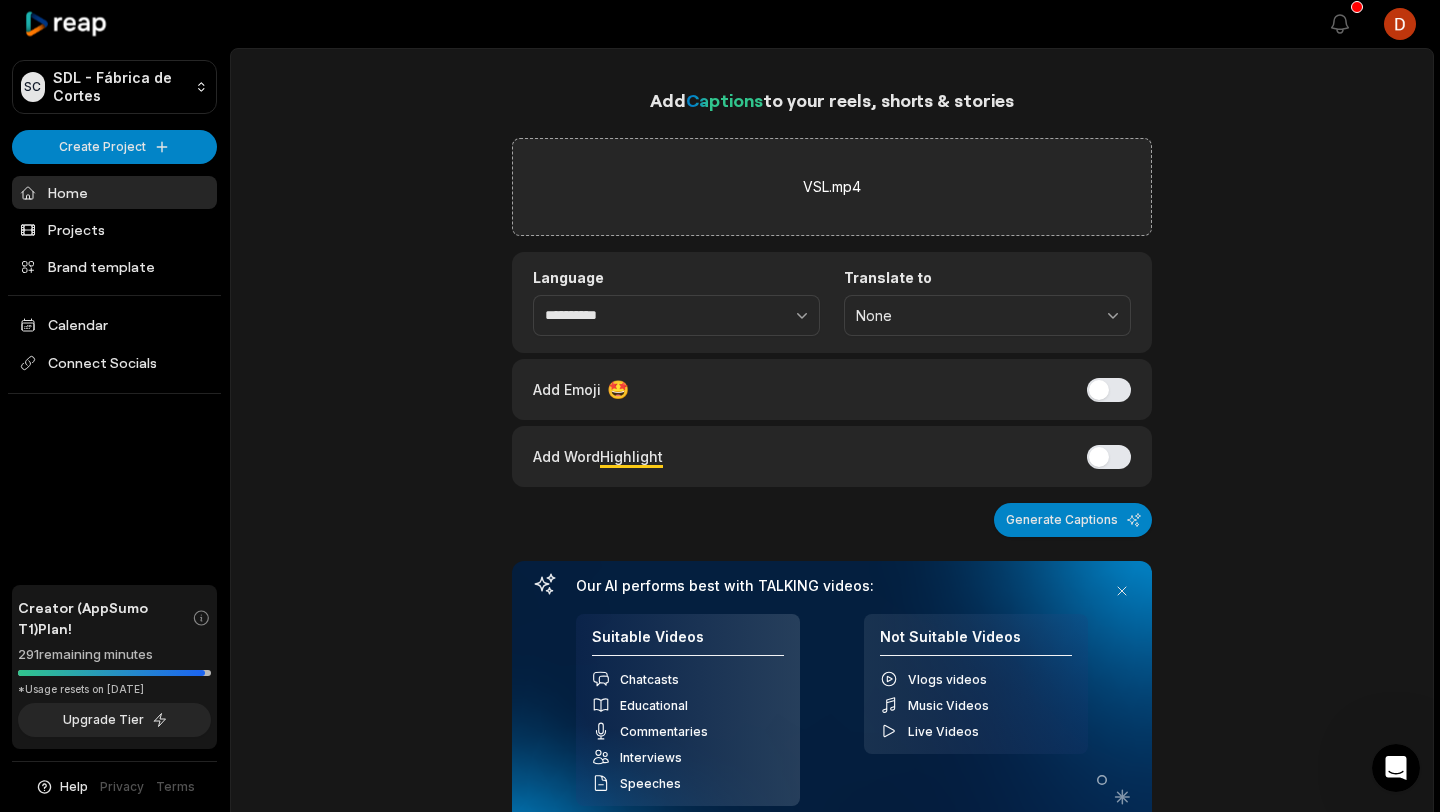 click on "**********" at bounding box center (832, 463) 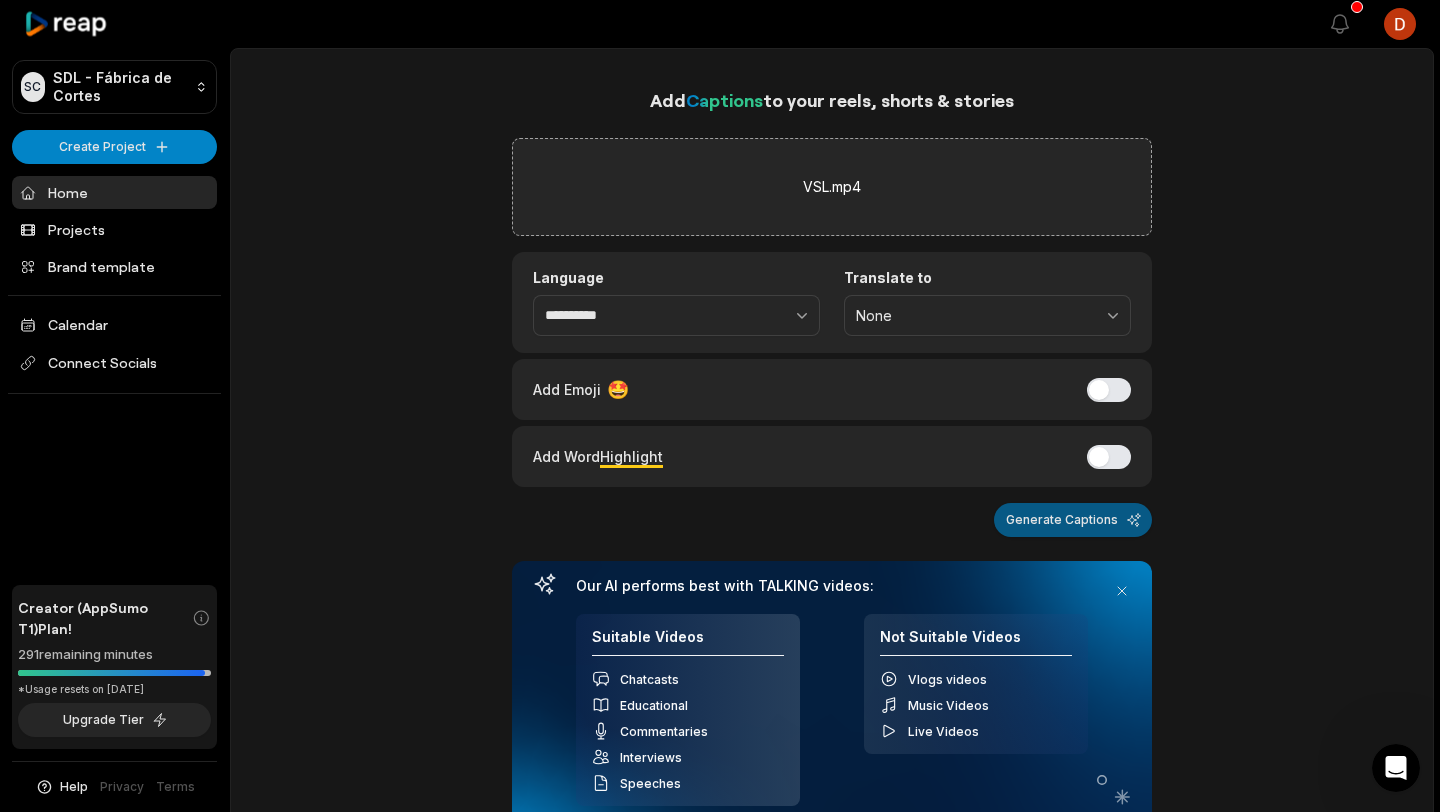 click on "Generate Captions" at bounding box center (1073, 520) 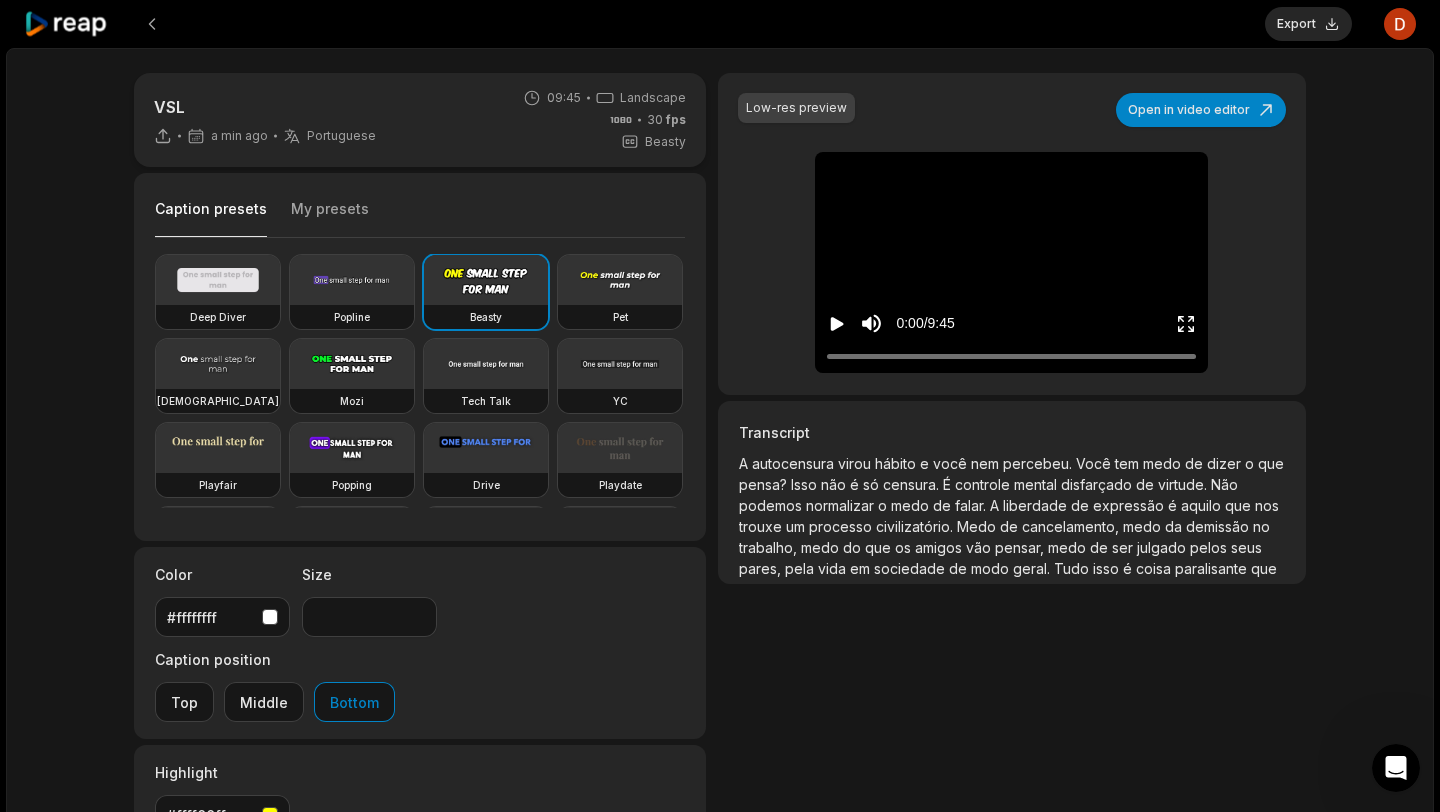 click on "0:00  /  9:45" at bounding box center [896, 323] 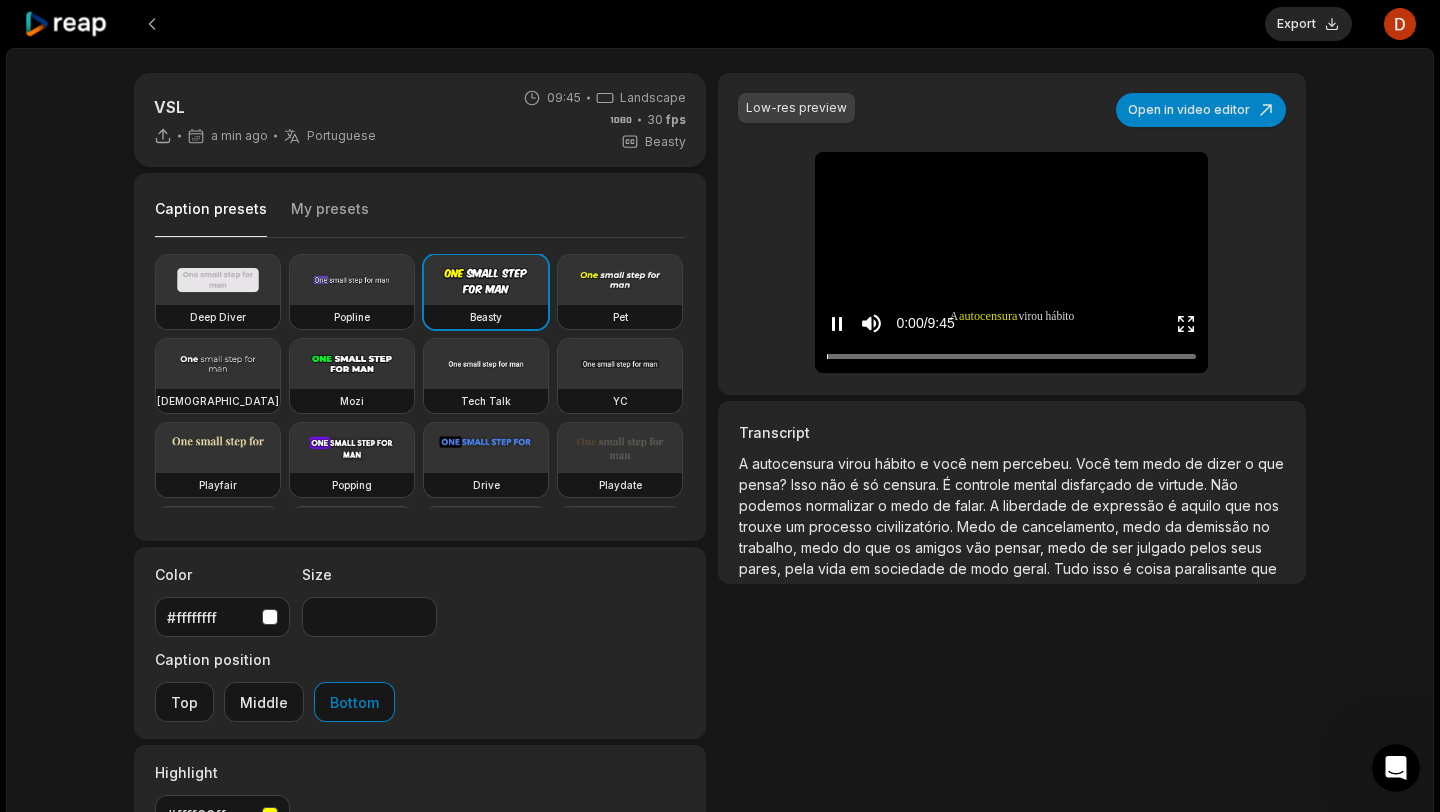 click 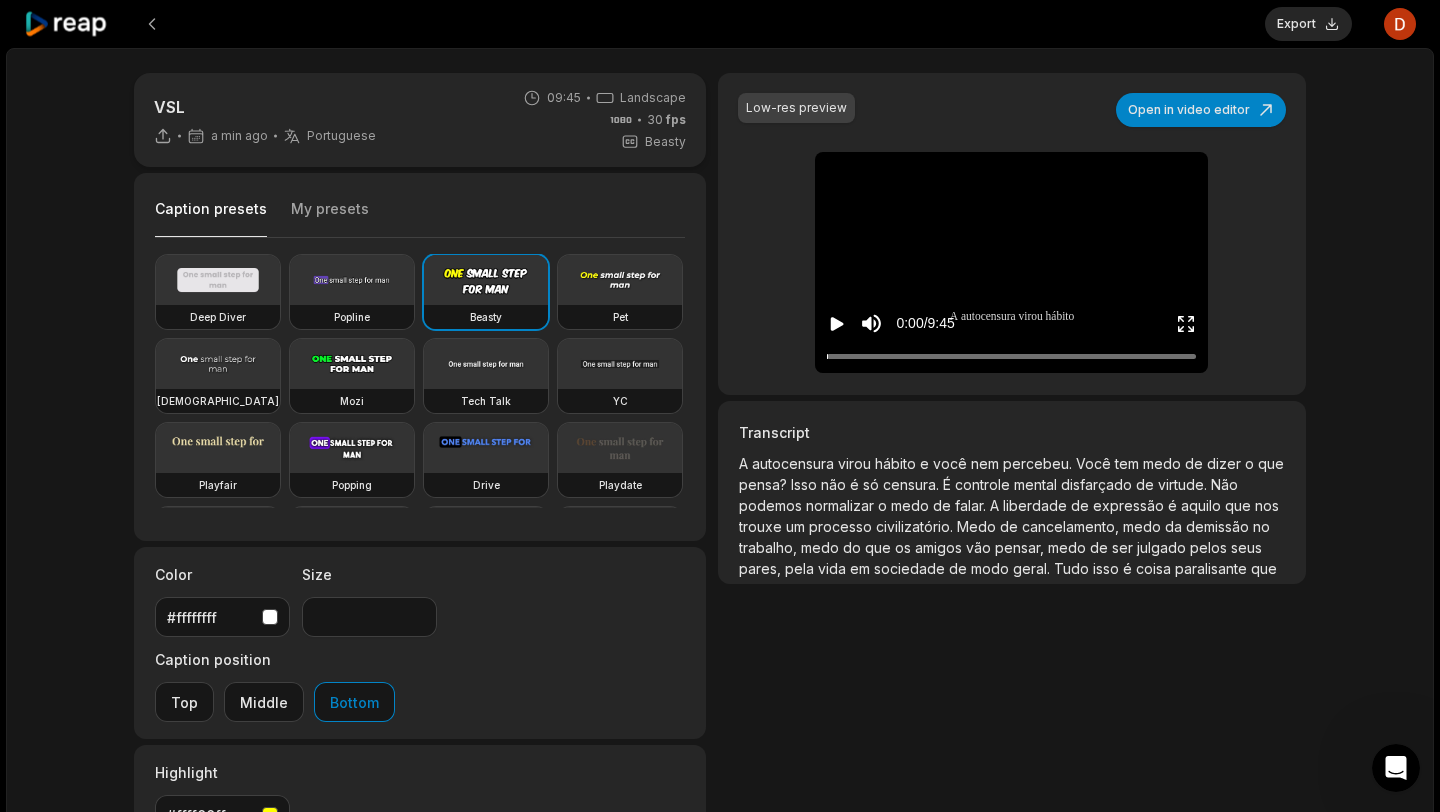 click on "My presets" at bounding box center [330, 218] 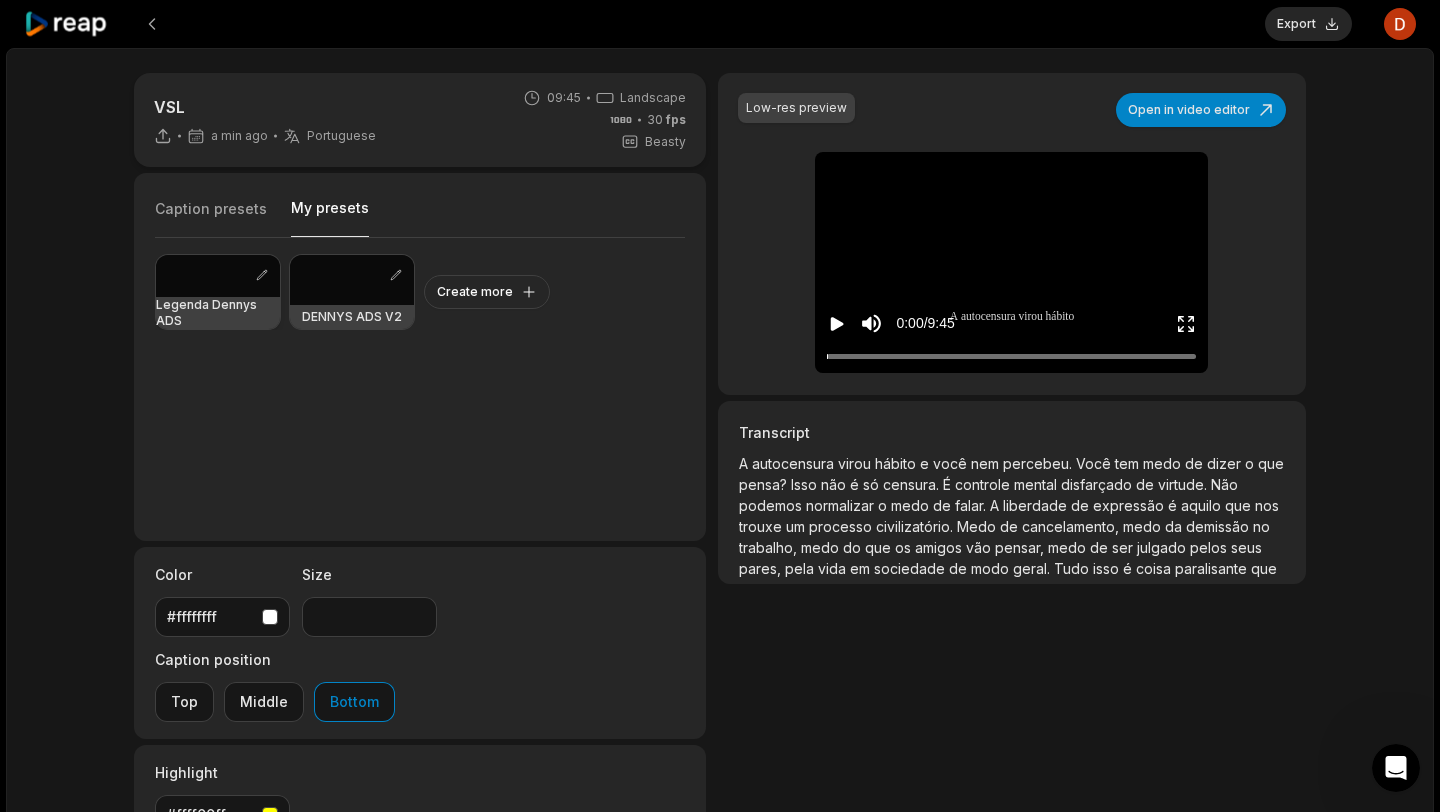 click on "Legenda Dennys ADS" at bounding box center (218, 313) 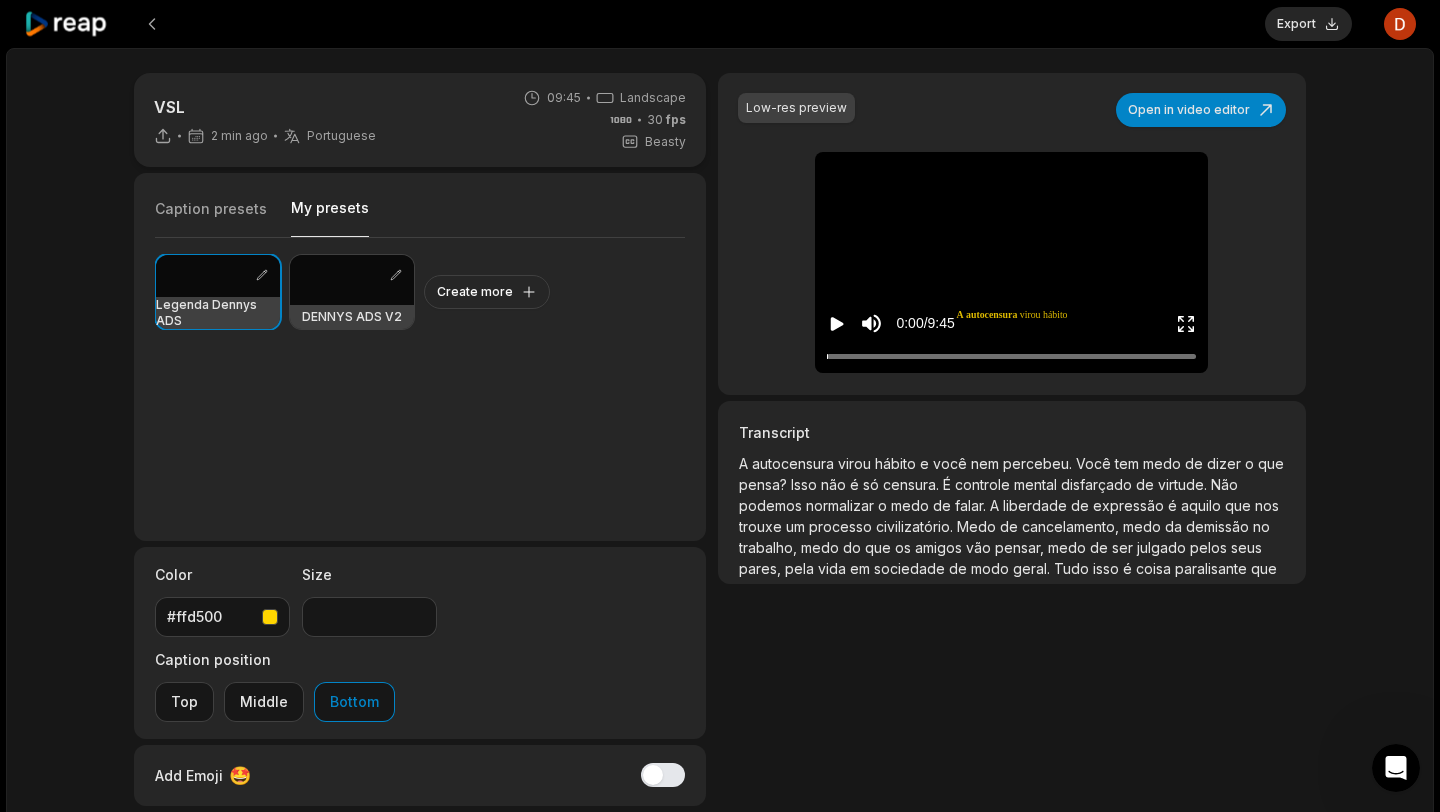 scroll, scrollTop: 54, scrollLeft: 0, axis: vertical 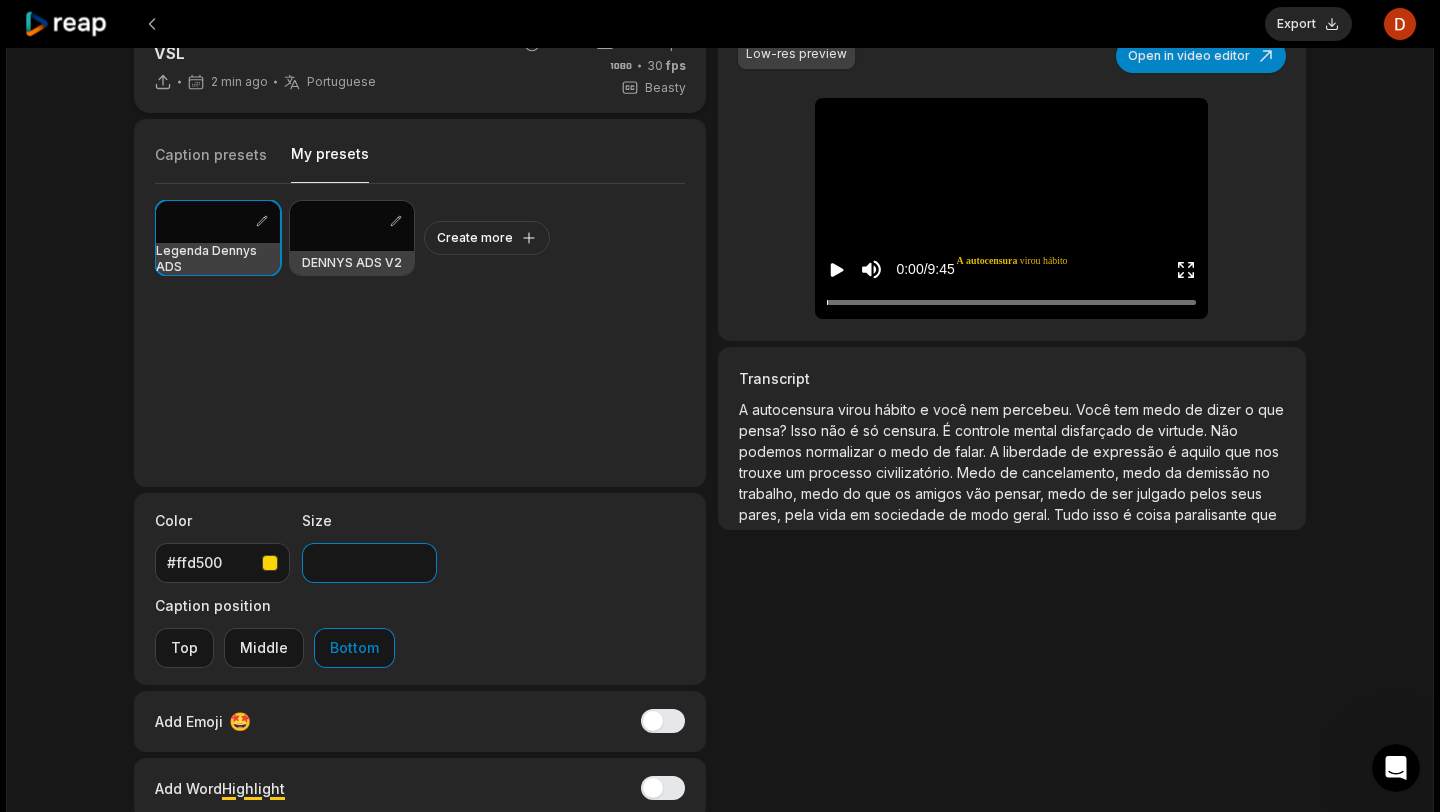 click on "**" at bounding box center [369, 563] 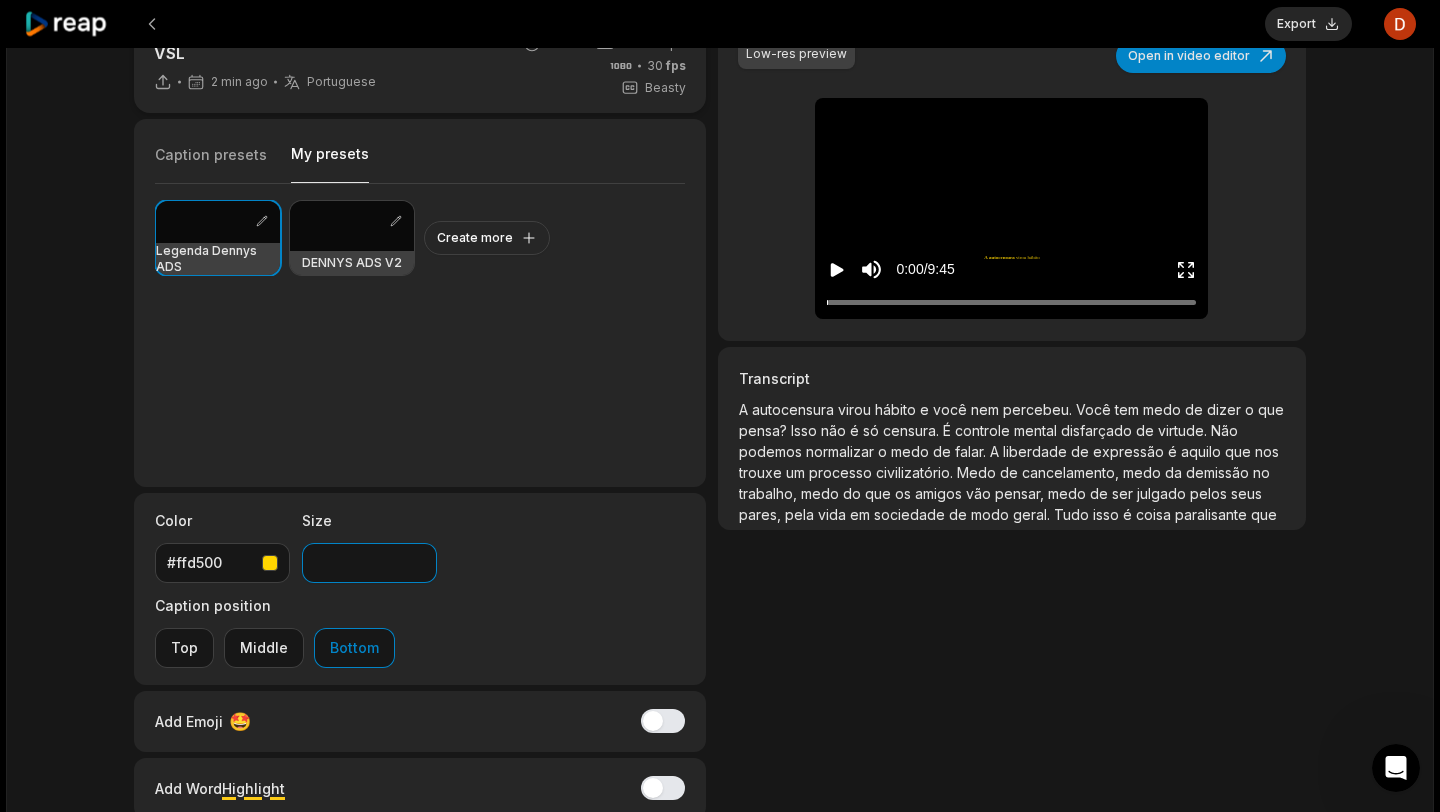 type on "*" 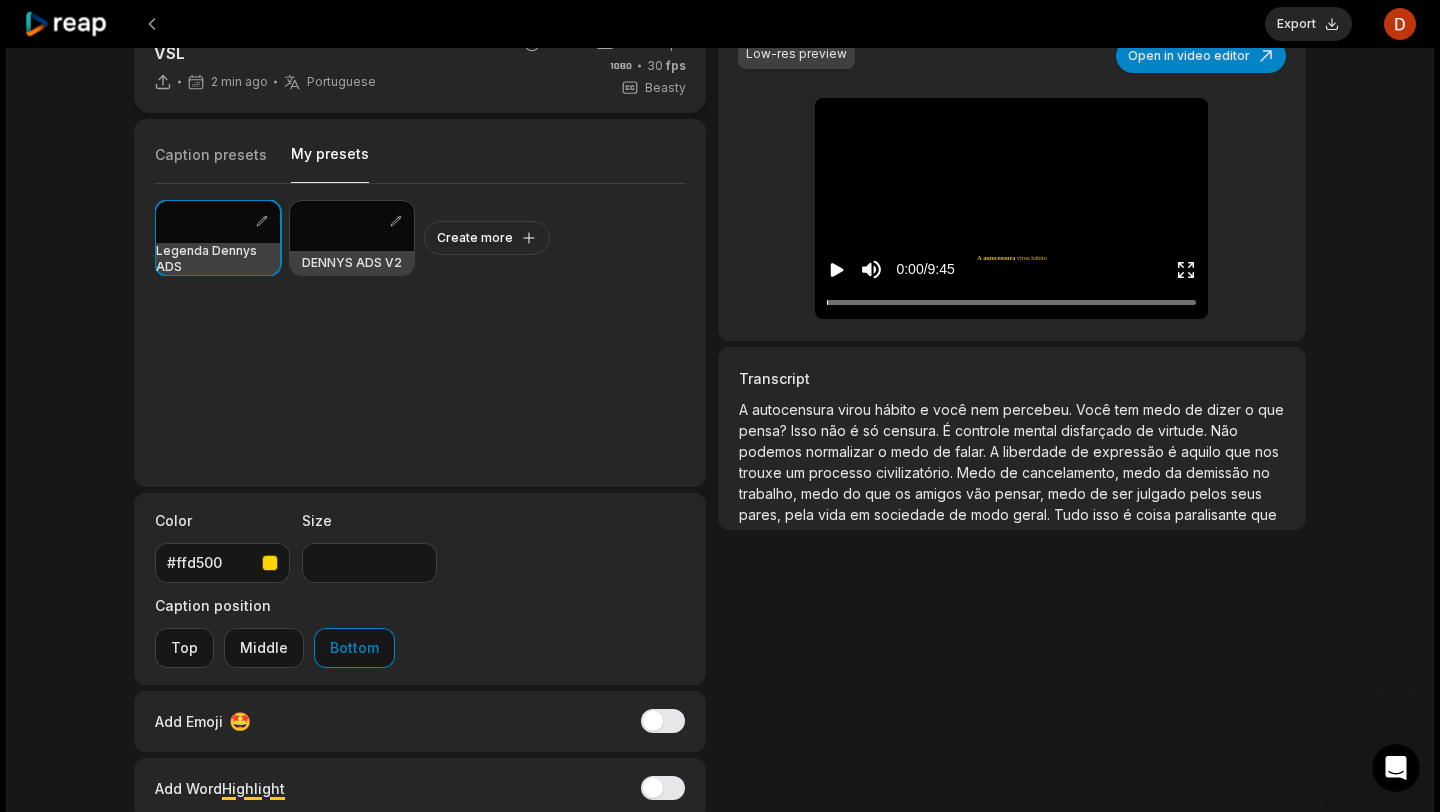 click 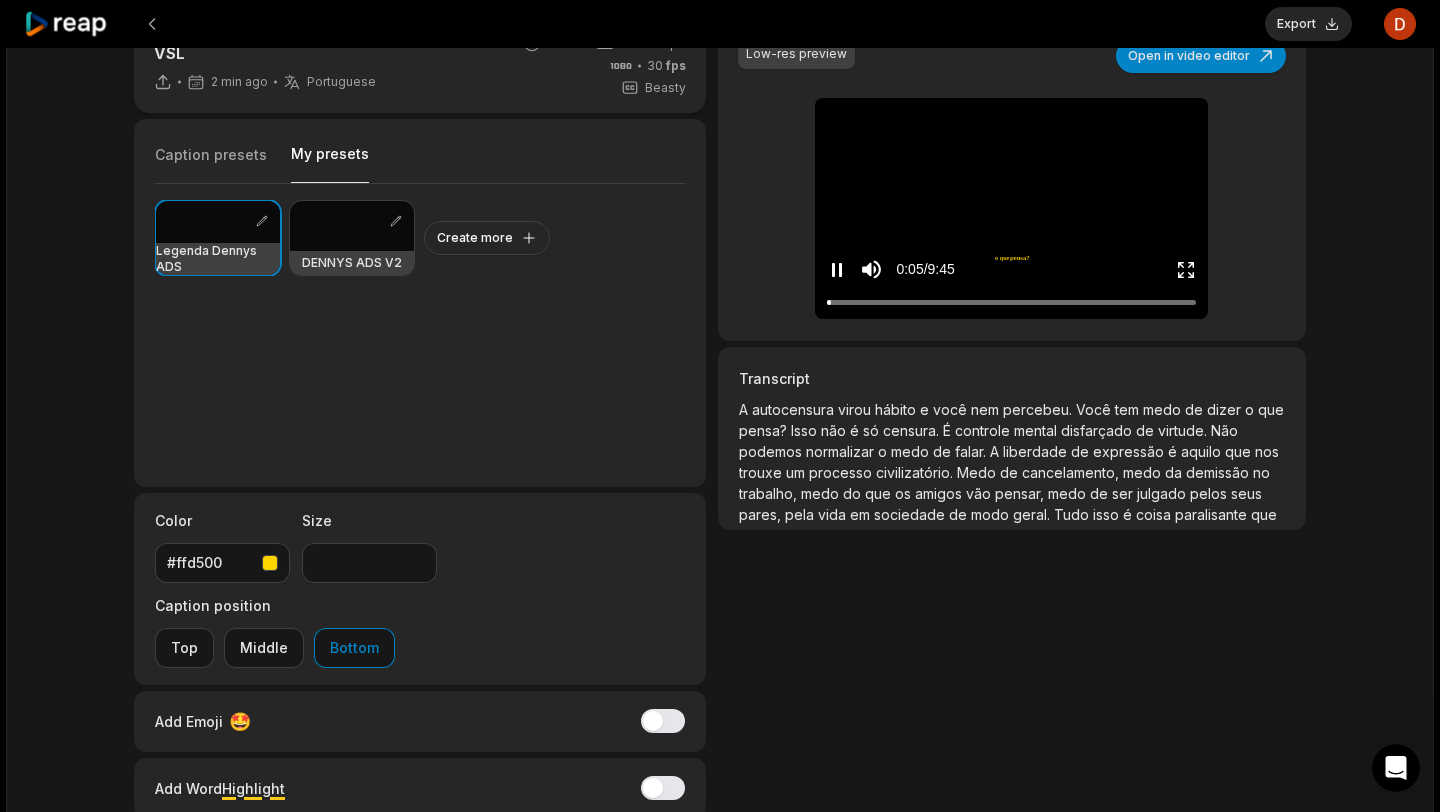 click 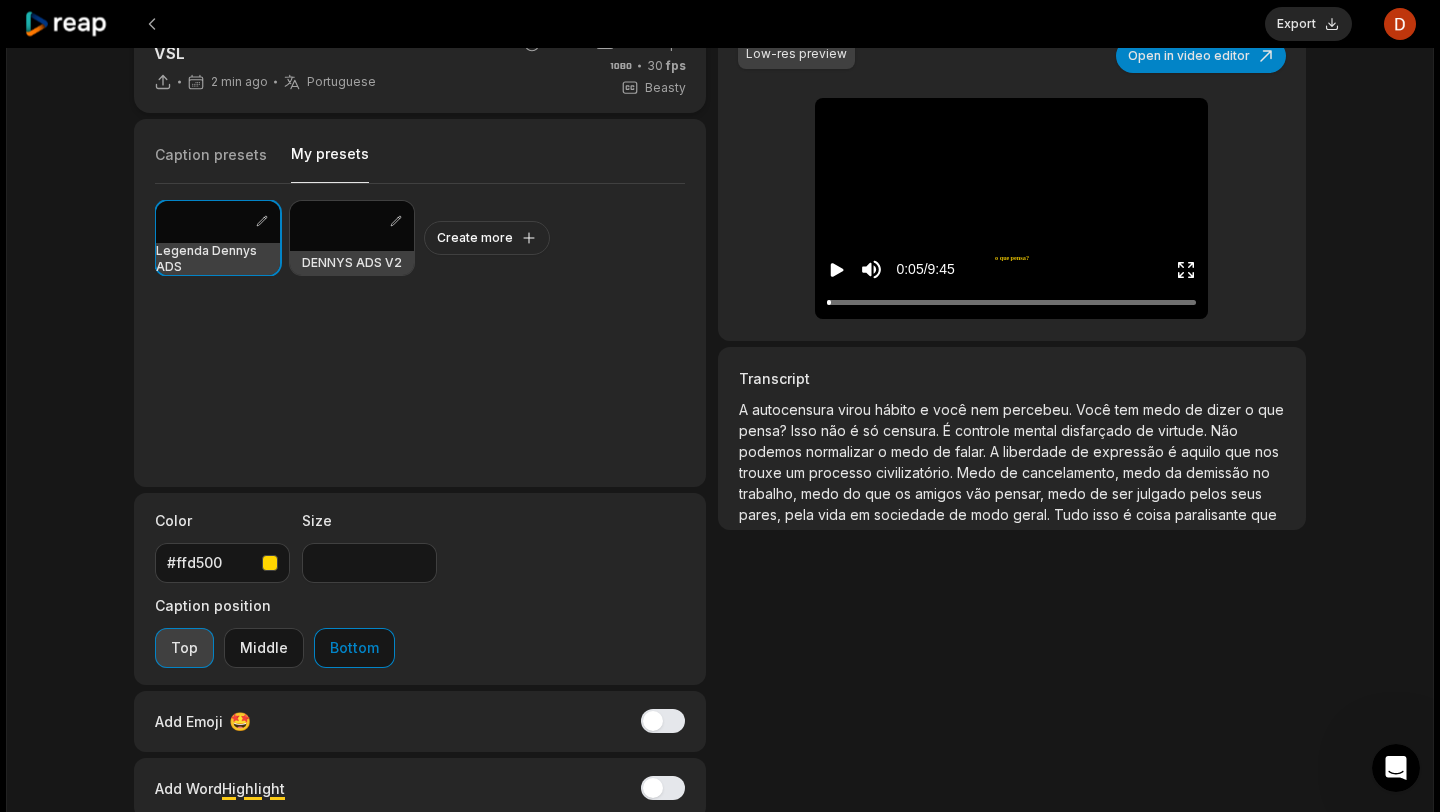 click on "Top" at bounding box center [184, 648] 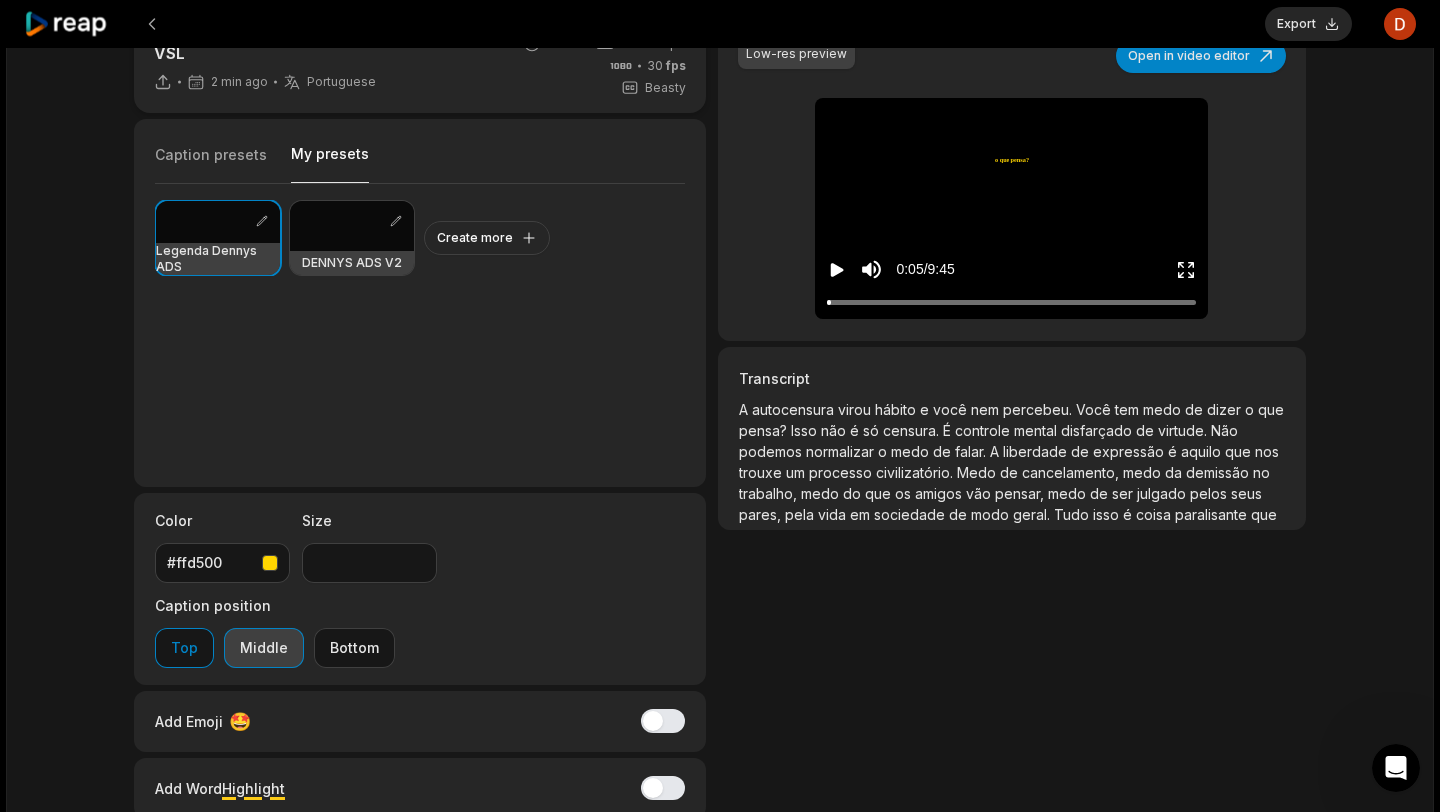 click on "Middle" at bounding box center [264, 648] 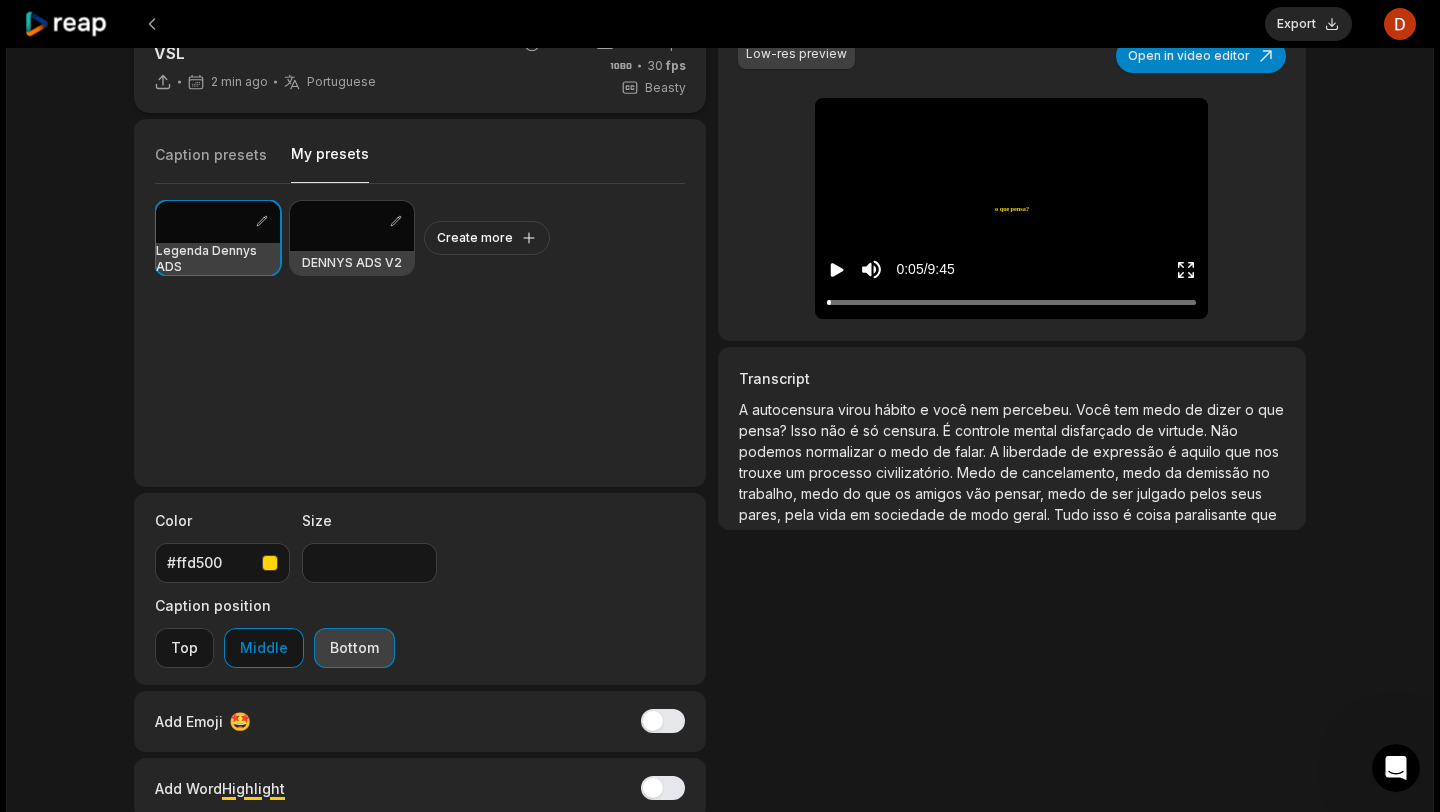 click on "Bottom" at bounding box center (354, 648) 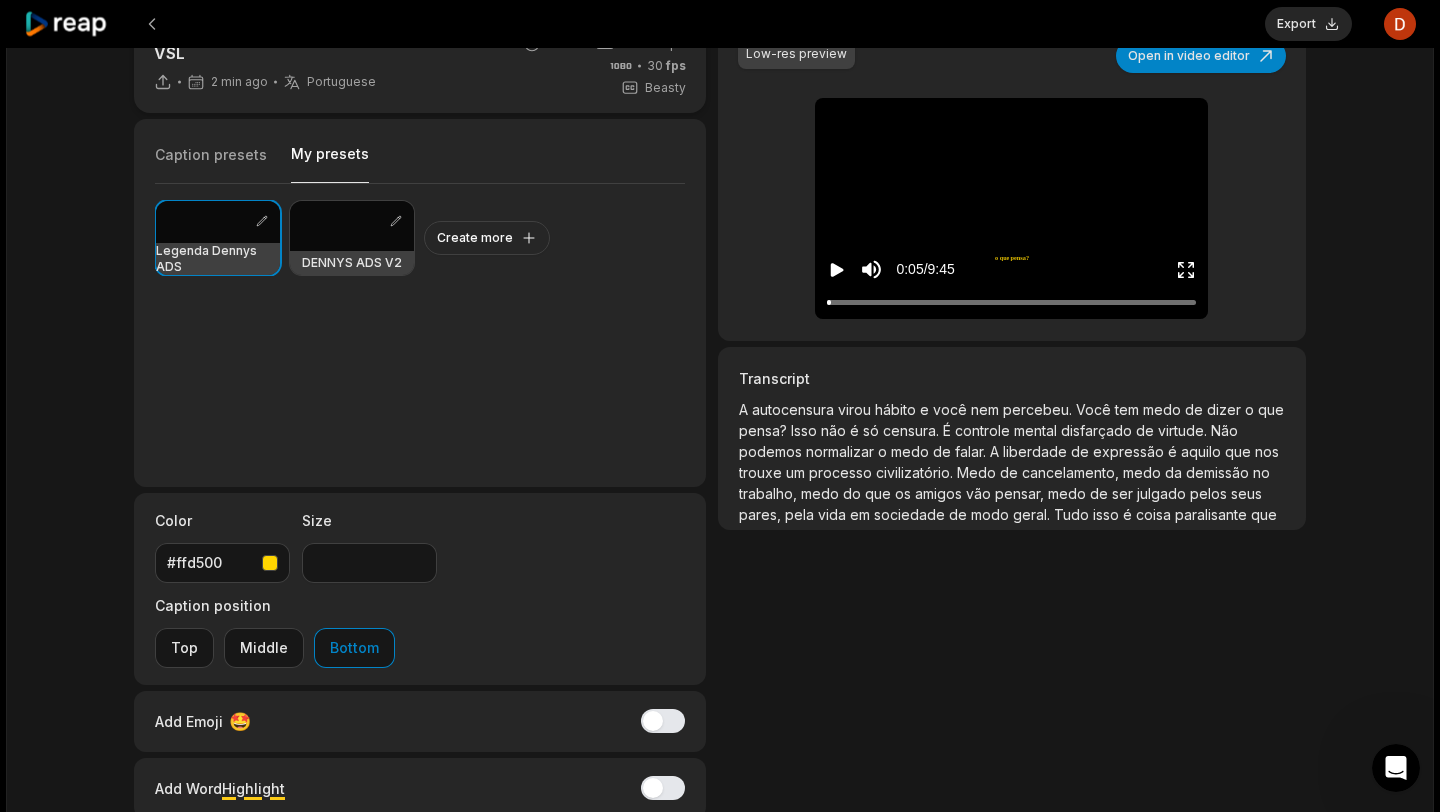 click 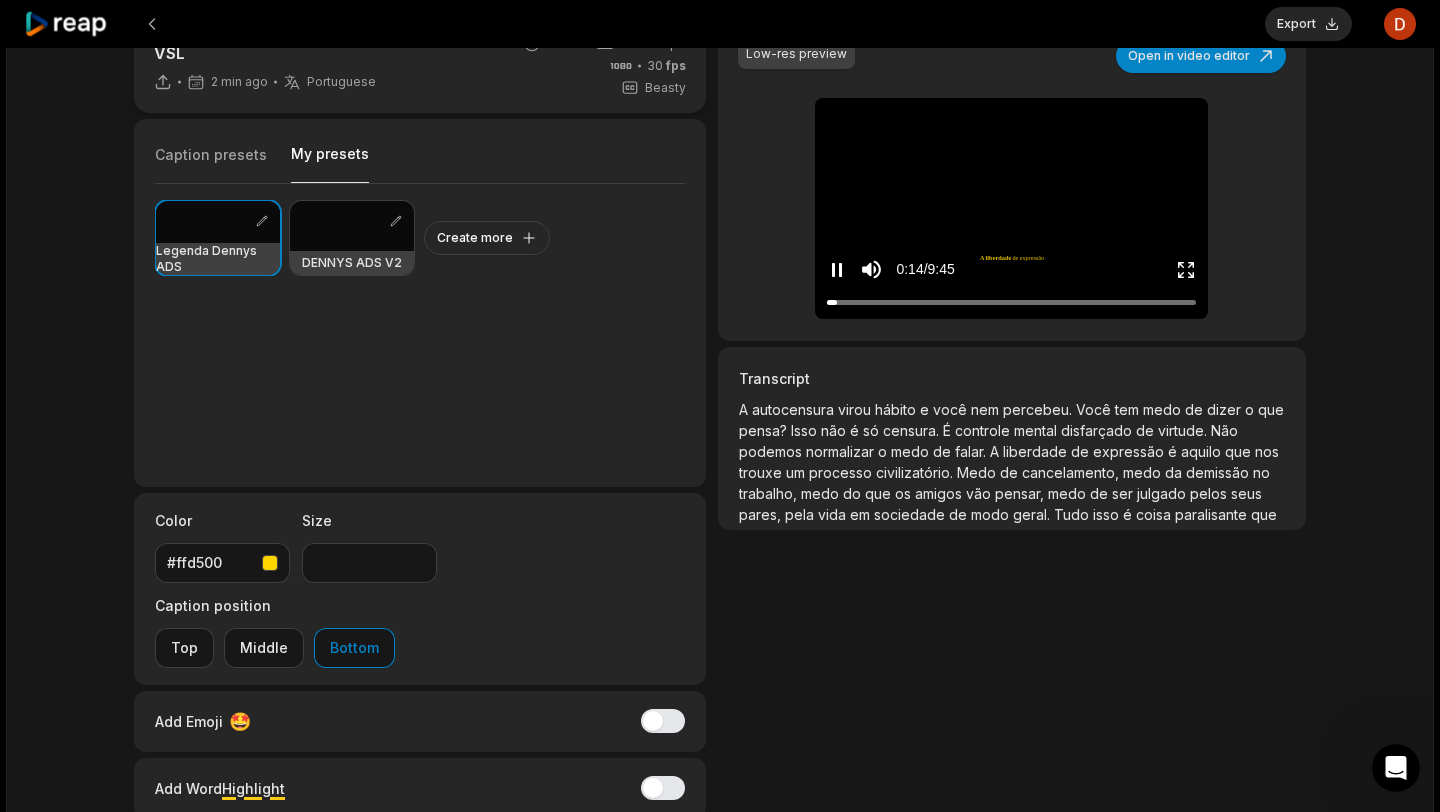 click 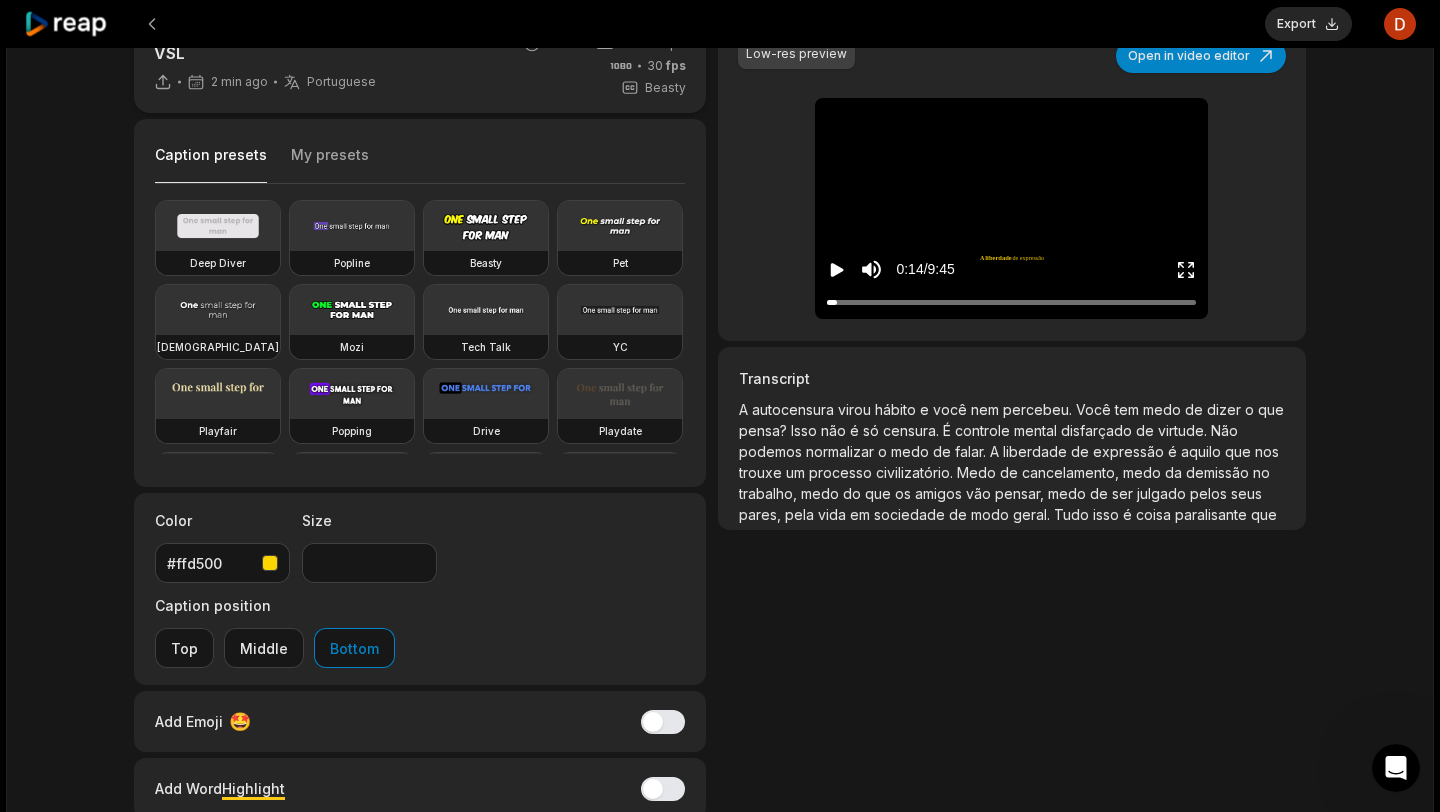 click on "Caption presets" at bounding box center (211, 164) 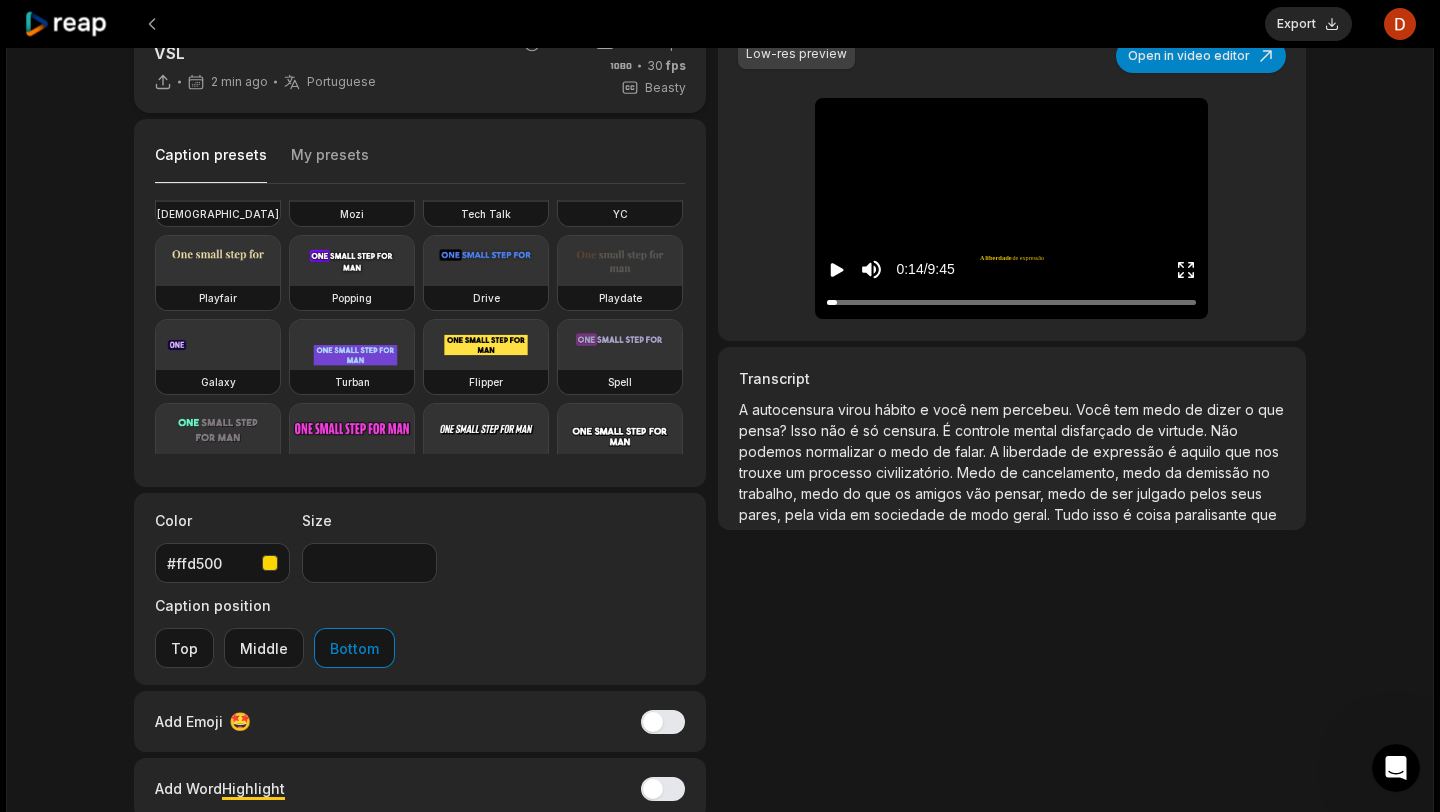 scroll, scrollTop: 158, scrollLeft: 0, axis: vertical 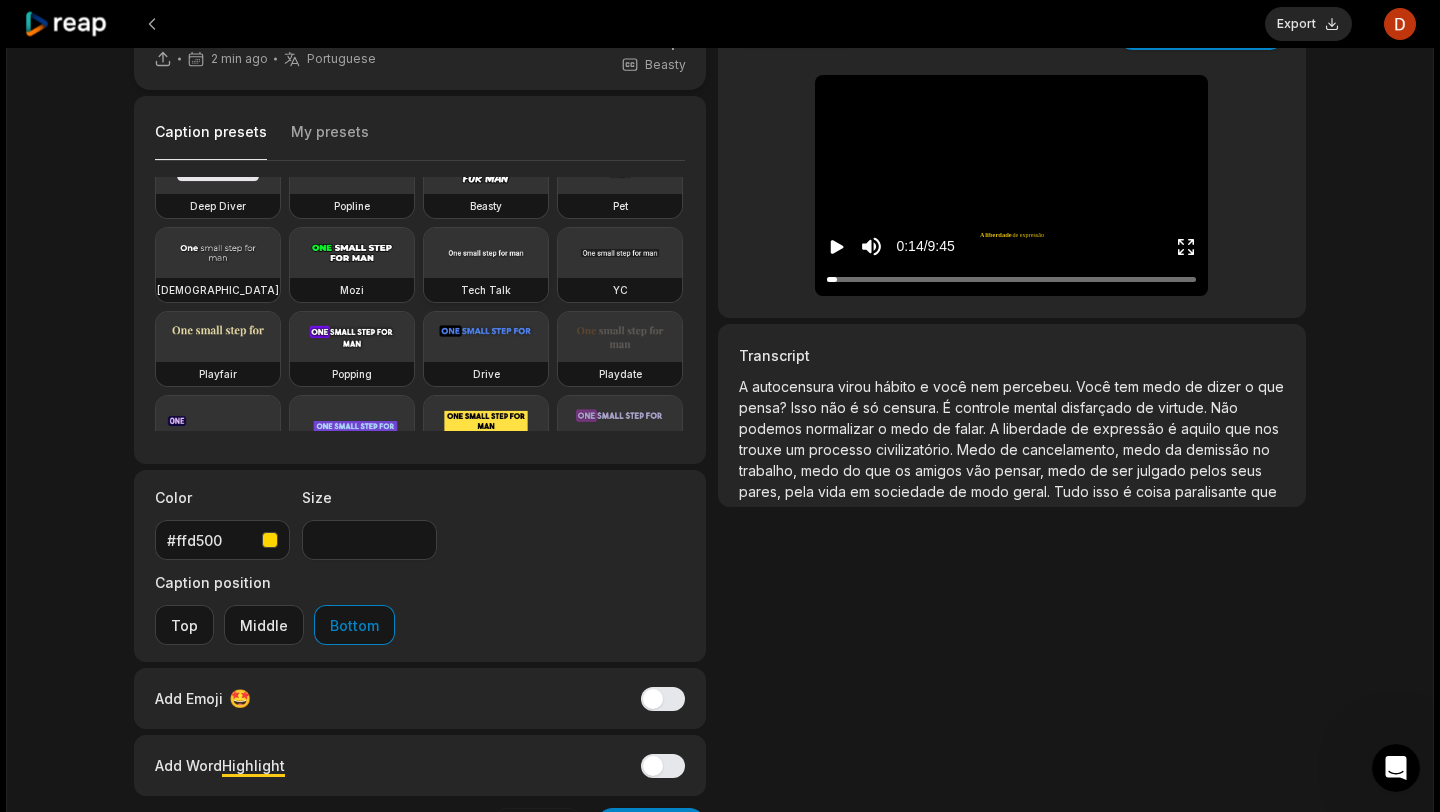 click at bounding box center [486, 253] 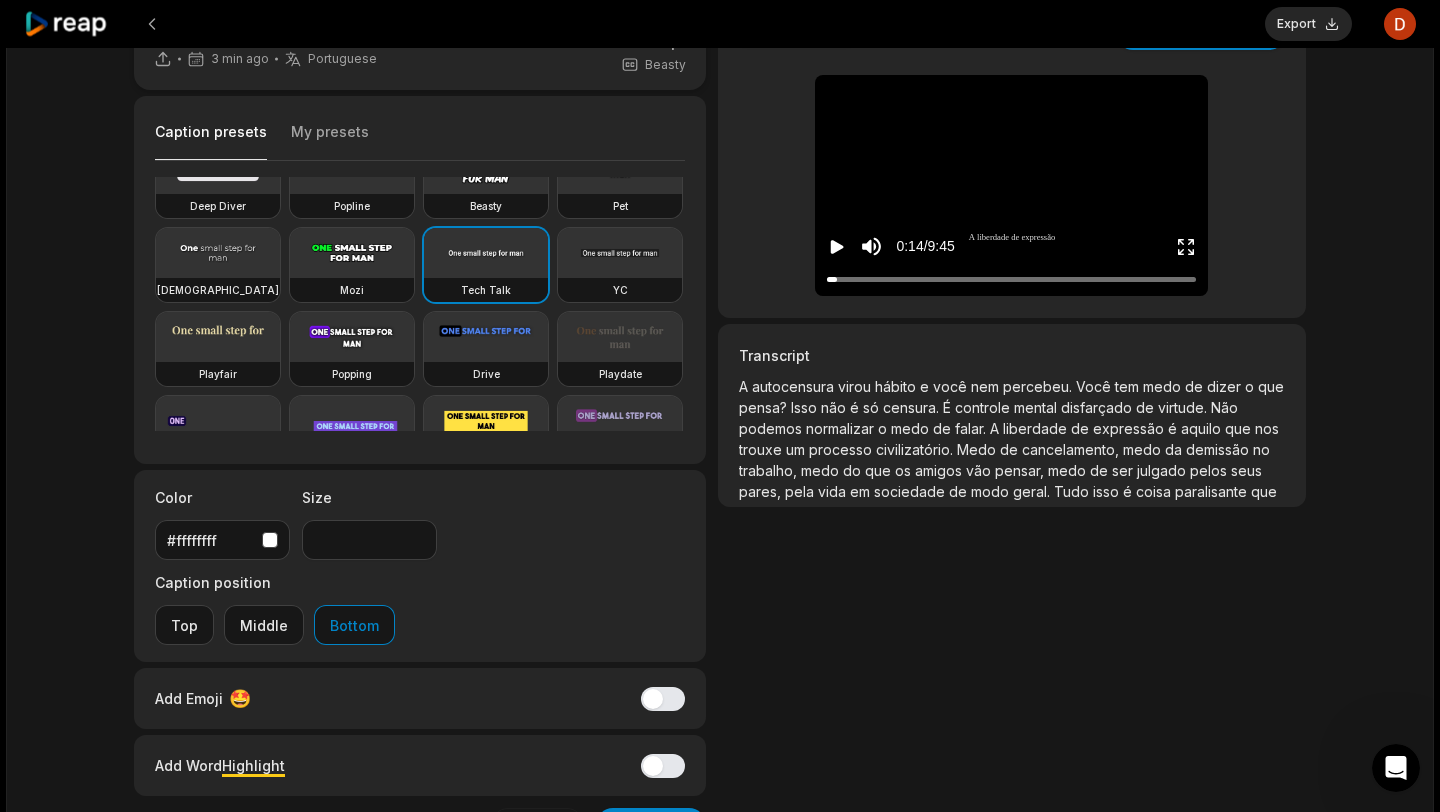 click 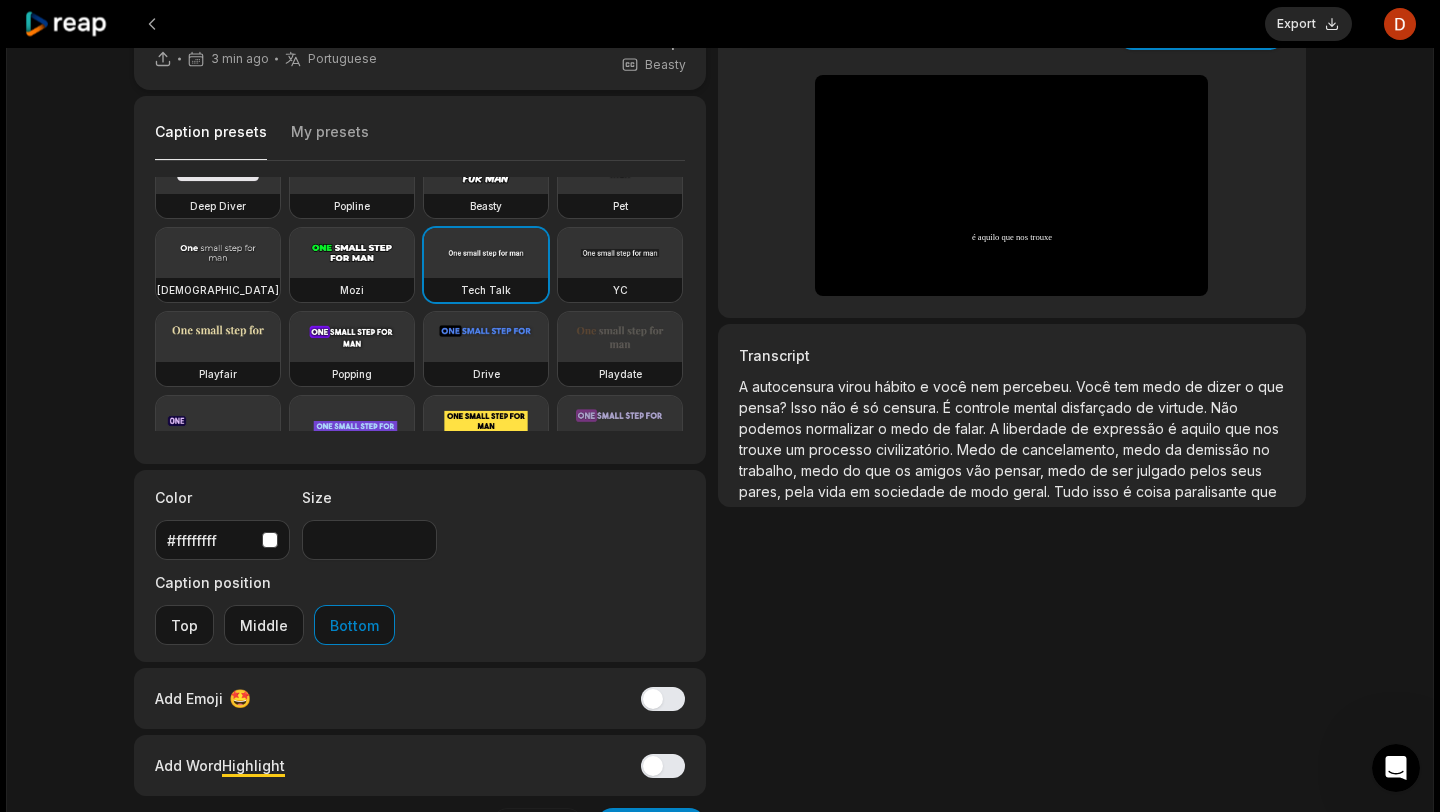 click on "My presets" at bounding box center (330, 141) 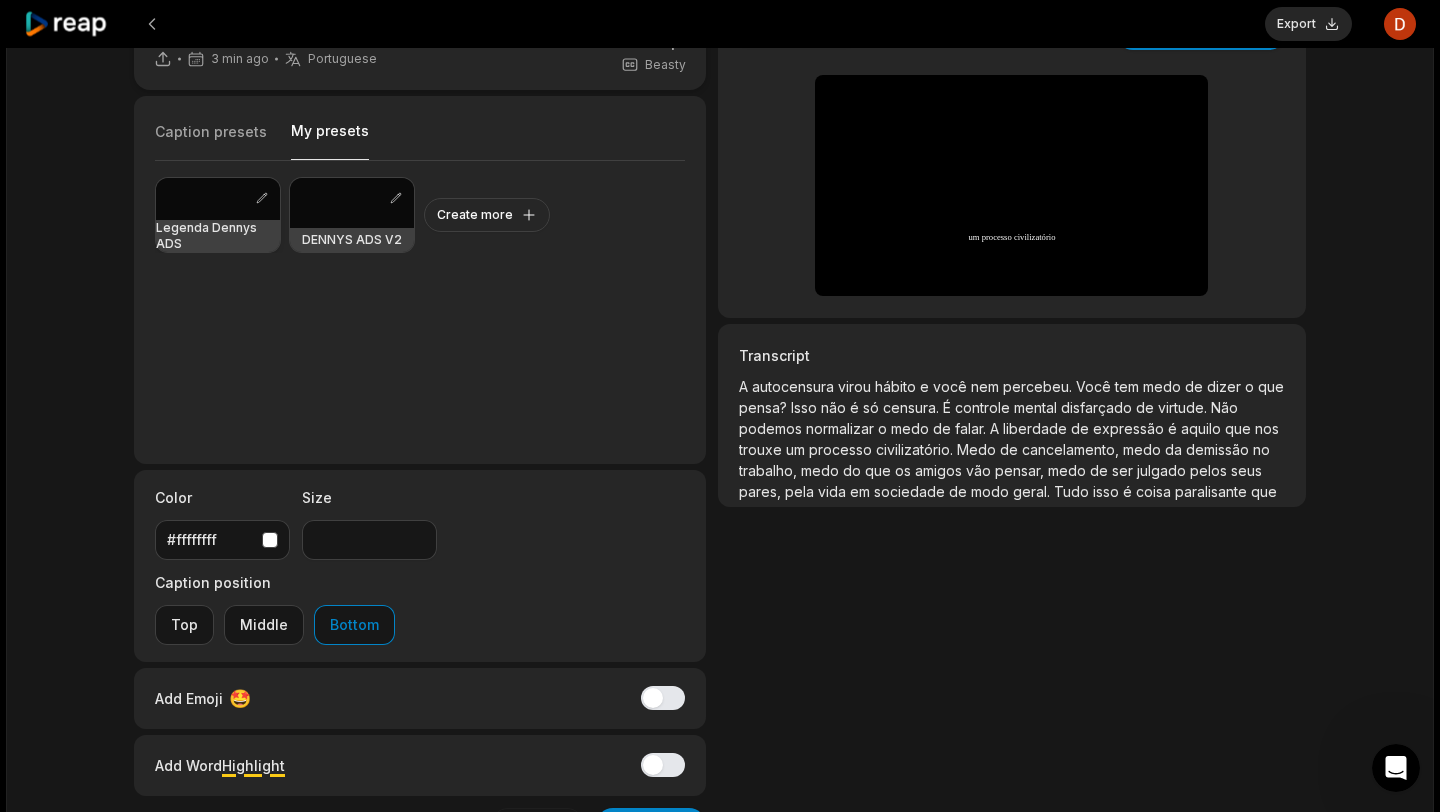 click at bounding box center [218, 199] 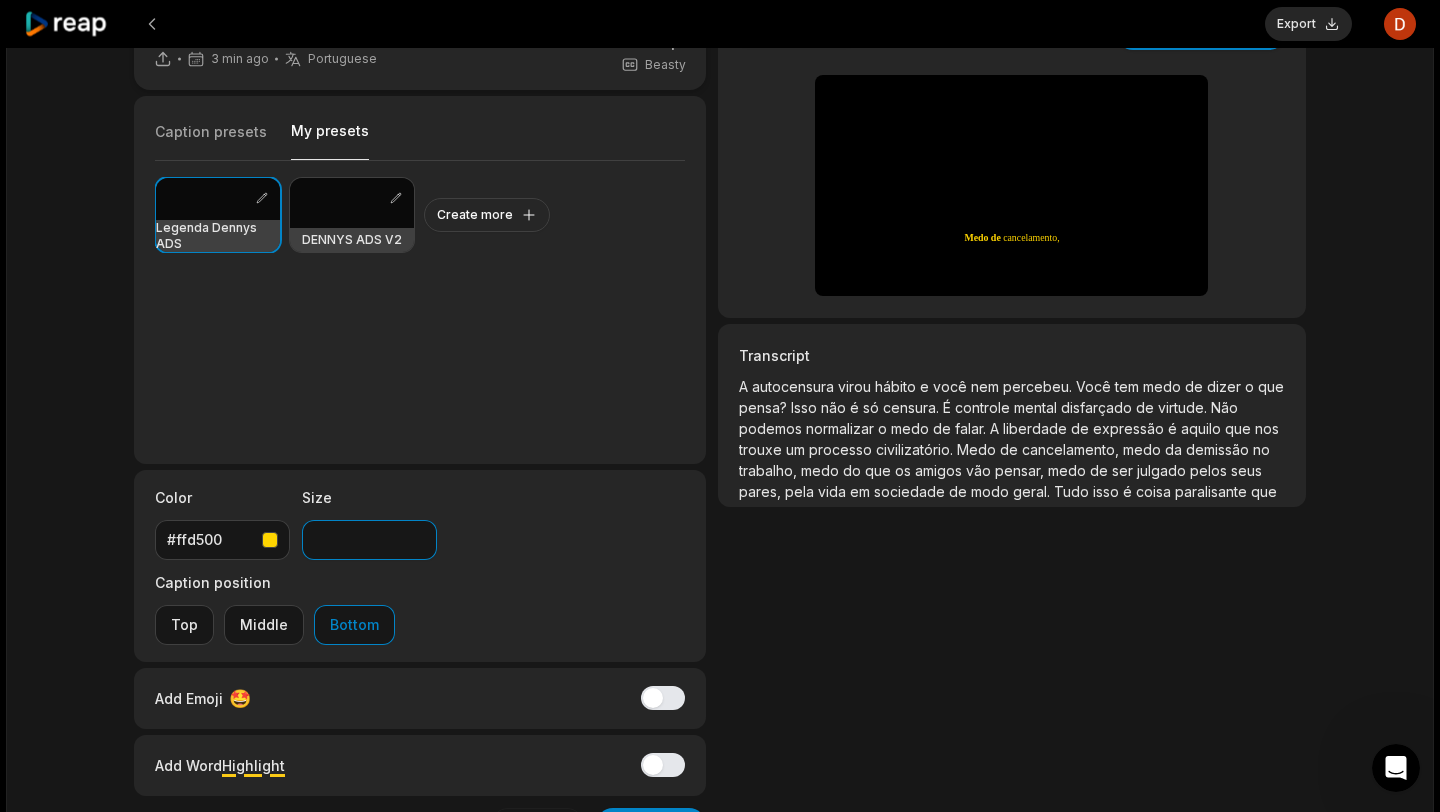 click on "**" at bounding box center (369, 540) 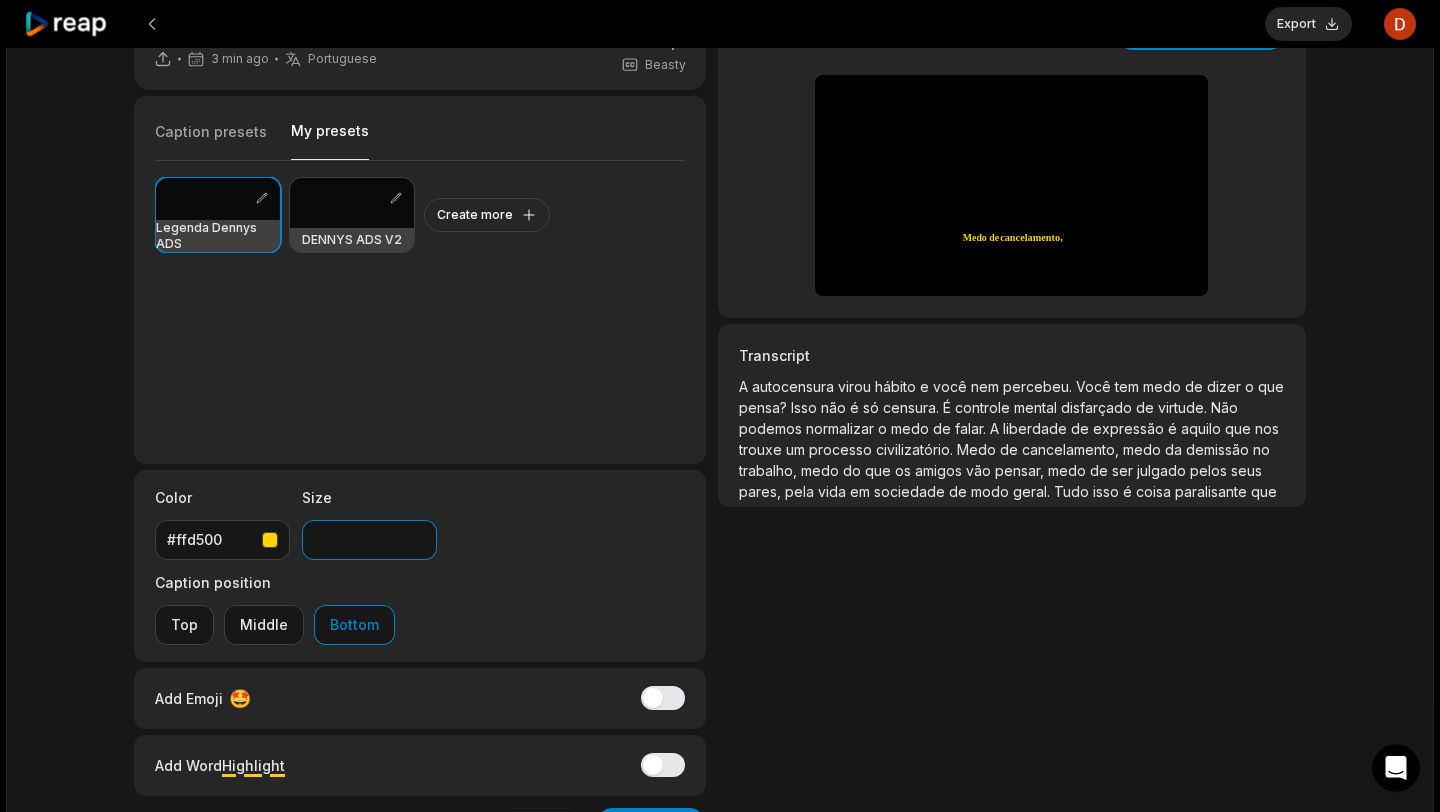 click on "**" at bounding box center [369, 540] 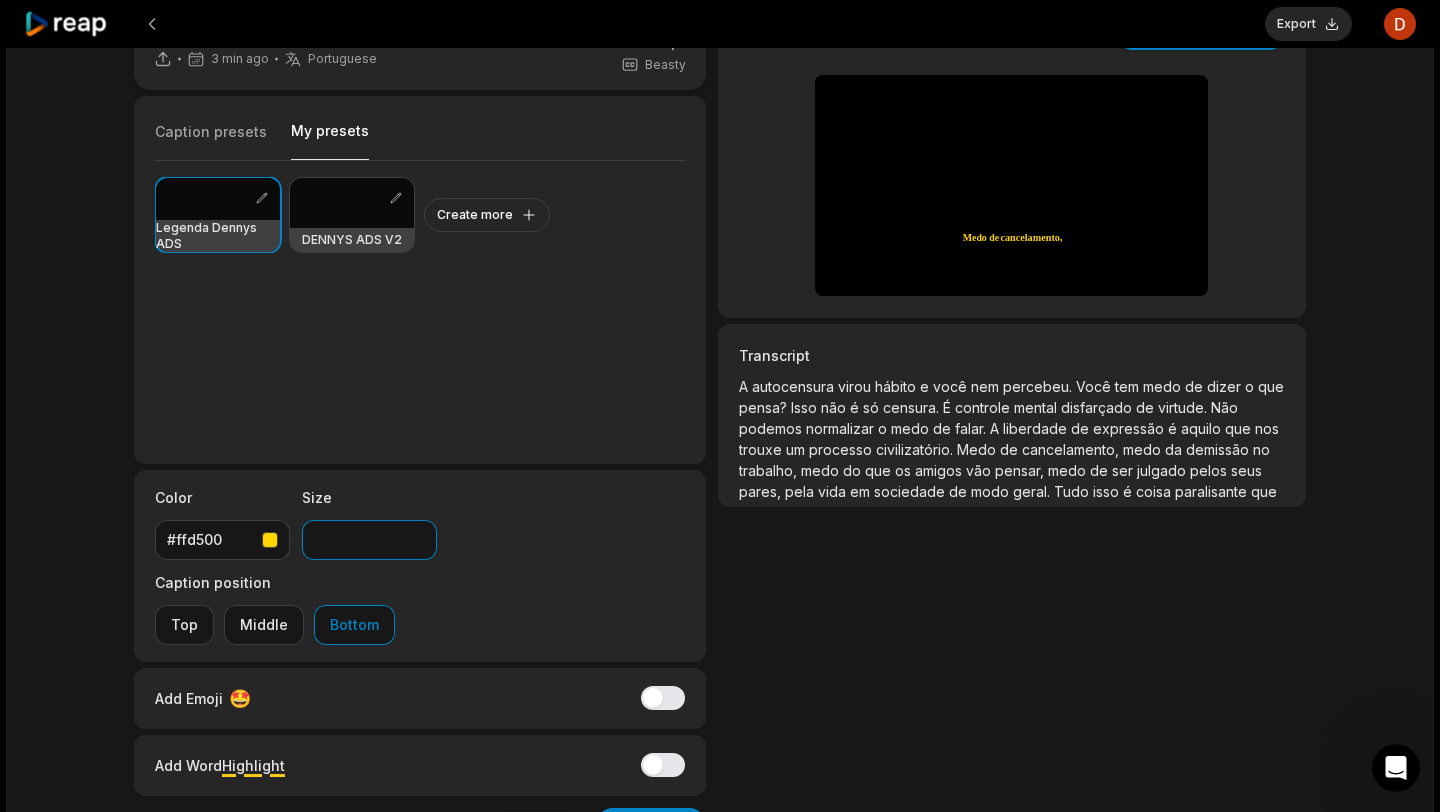 type on "*" 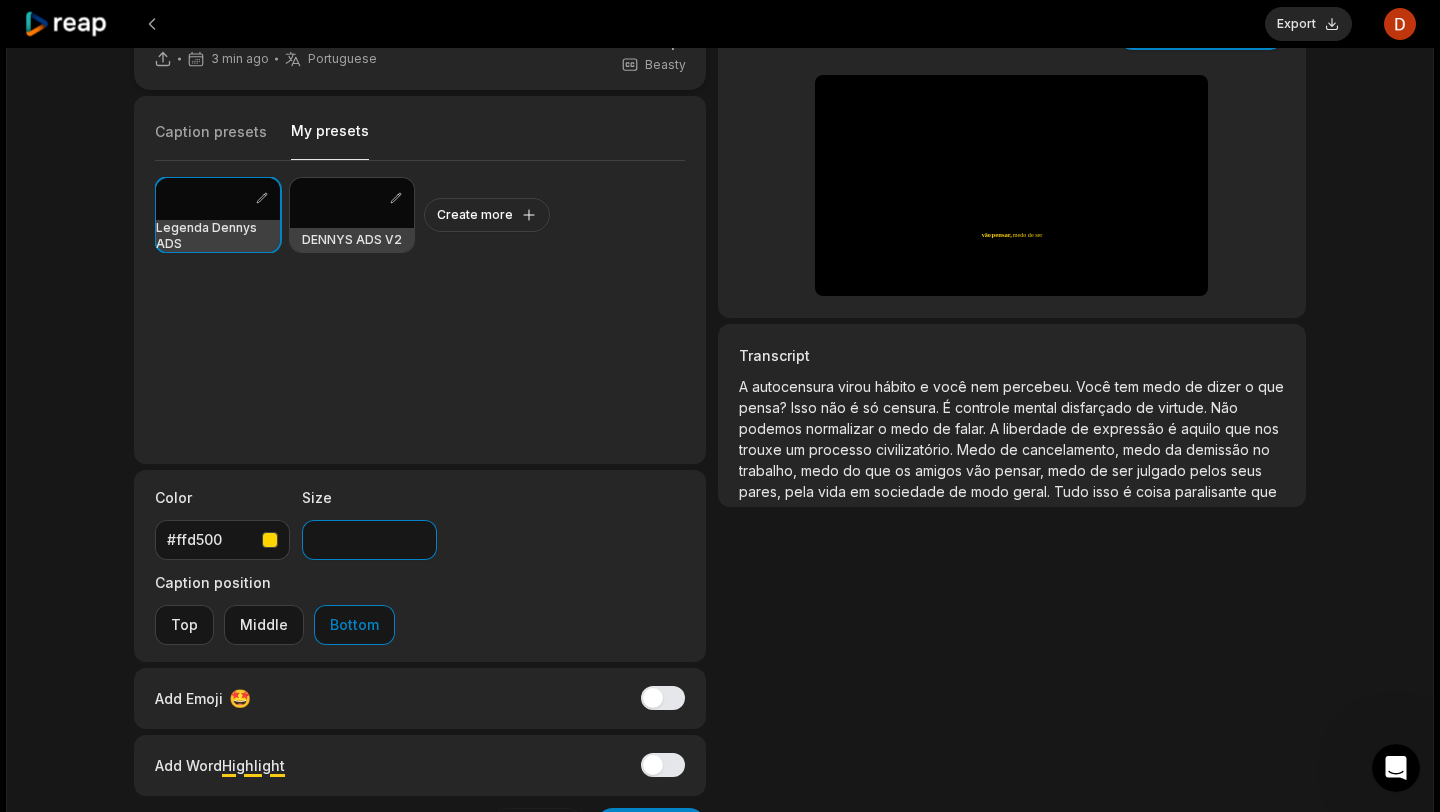 type on "**" 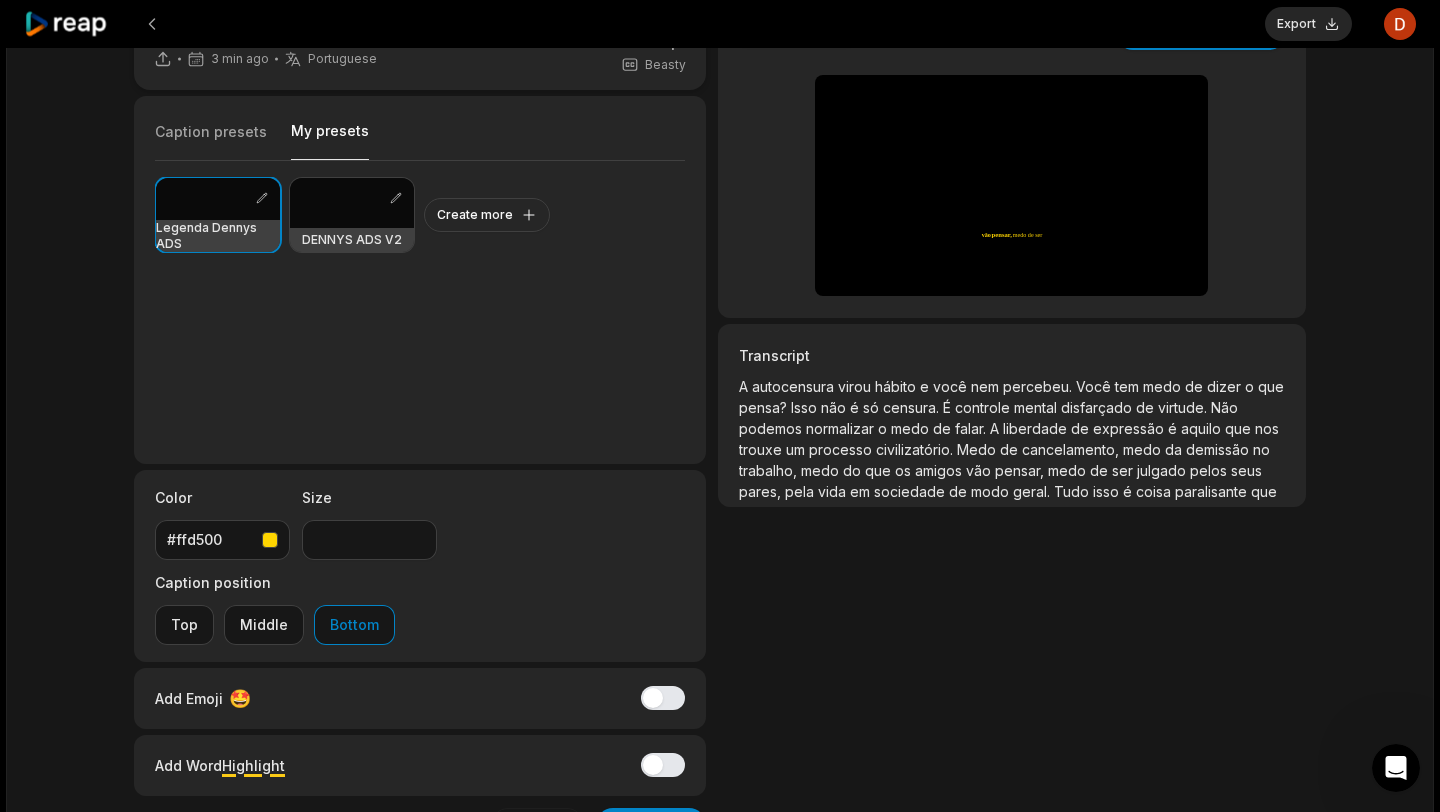 click on "normalizar" at bounding box center (842, 428) 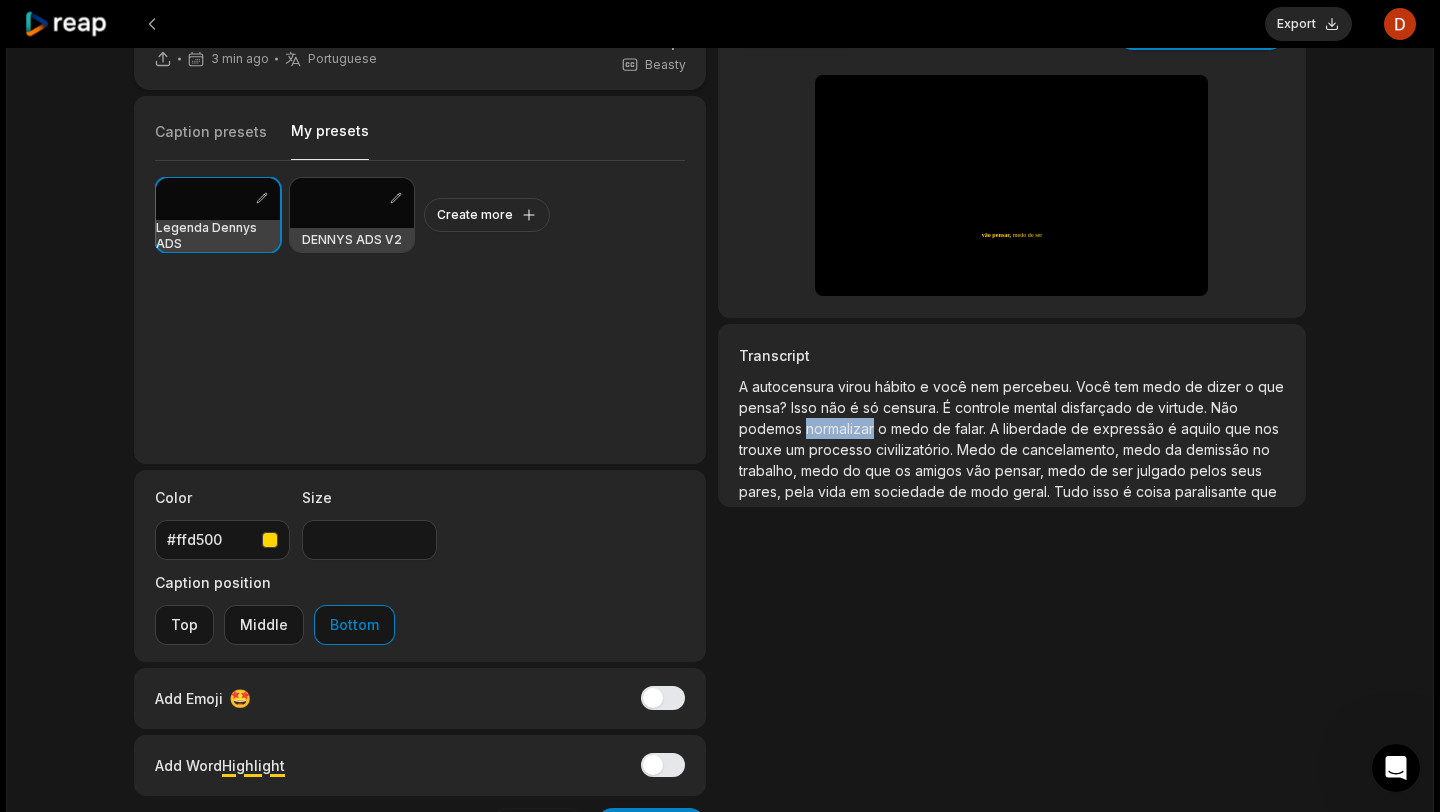 click on "normalizar" at bounding box center (842, 428) 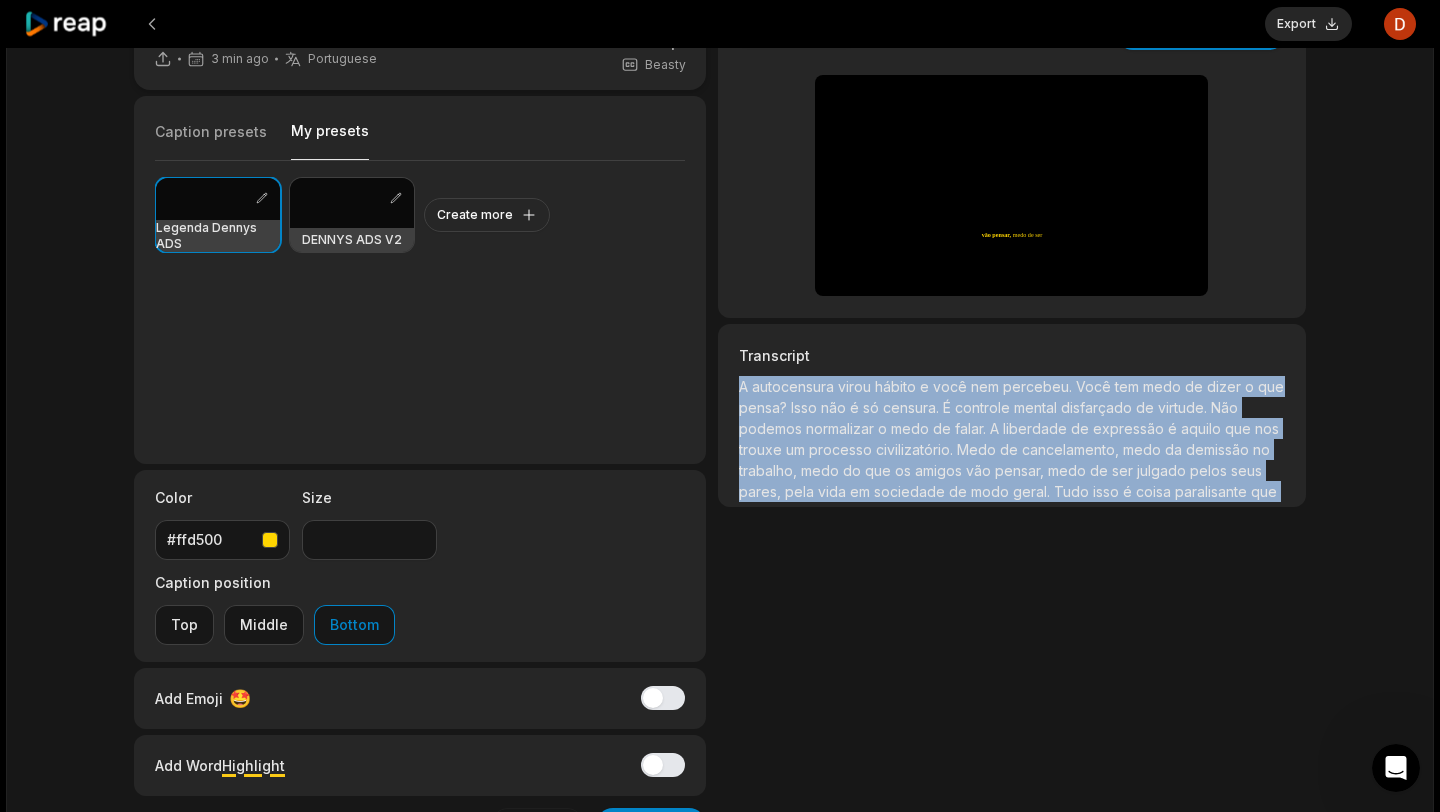 click on "normalizar" at bounding box center (842, 428) 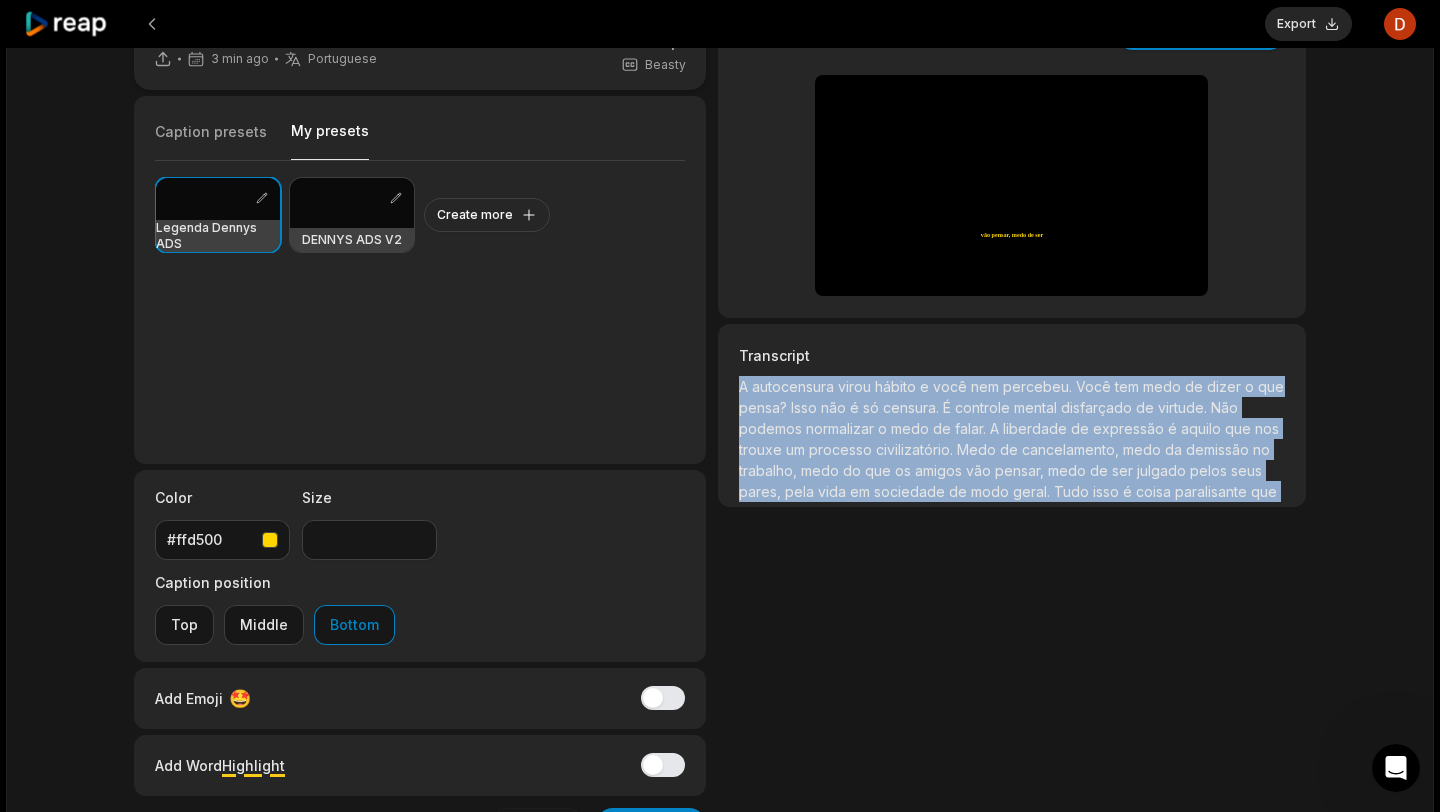 copy on "A     autocensura     virou     hábito     e     você     nem     percebeu.     Você     tem     medo     de     dizer     o     que     pensa?     Isso     não     é     só     censura.     É     controle     mental     disfarçado     de     virtude.     Não     podemos     normalizar     o     medo     de     falar.     A     liberdade     de     expressão     é     aquilo     que     nos     trouxe     um     processo     civilizatório.     Medo     de     cancelamento,     medo     da     demissão     no     trabalho,     medo     do     que     os     amigos     vão     pensar,     medo     de     ser     julgado     pelos     seus     pares,     pela     vida     em     sociedade     de     modo     geral.     Tudo     isso     é     coisa     paralisante     que     nós     devemos     combater.     Você     acha     que     escolhendo     se     calar,     todos     esses     males     vão     embora,     mas     não     vão.     Você     apenas     está     afastando     do     seu     olhar     u..." 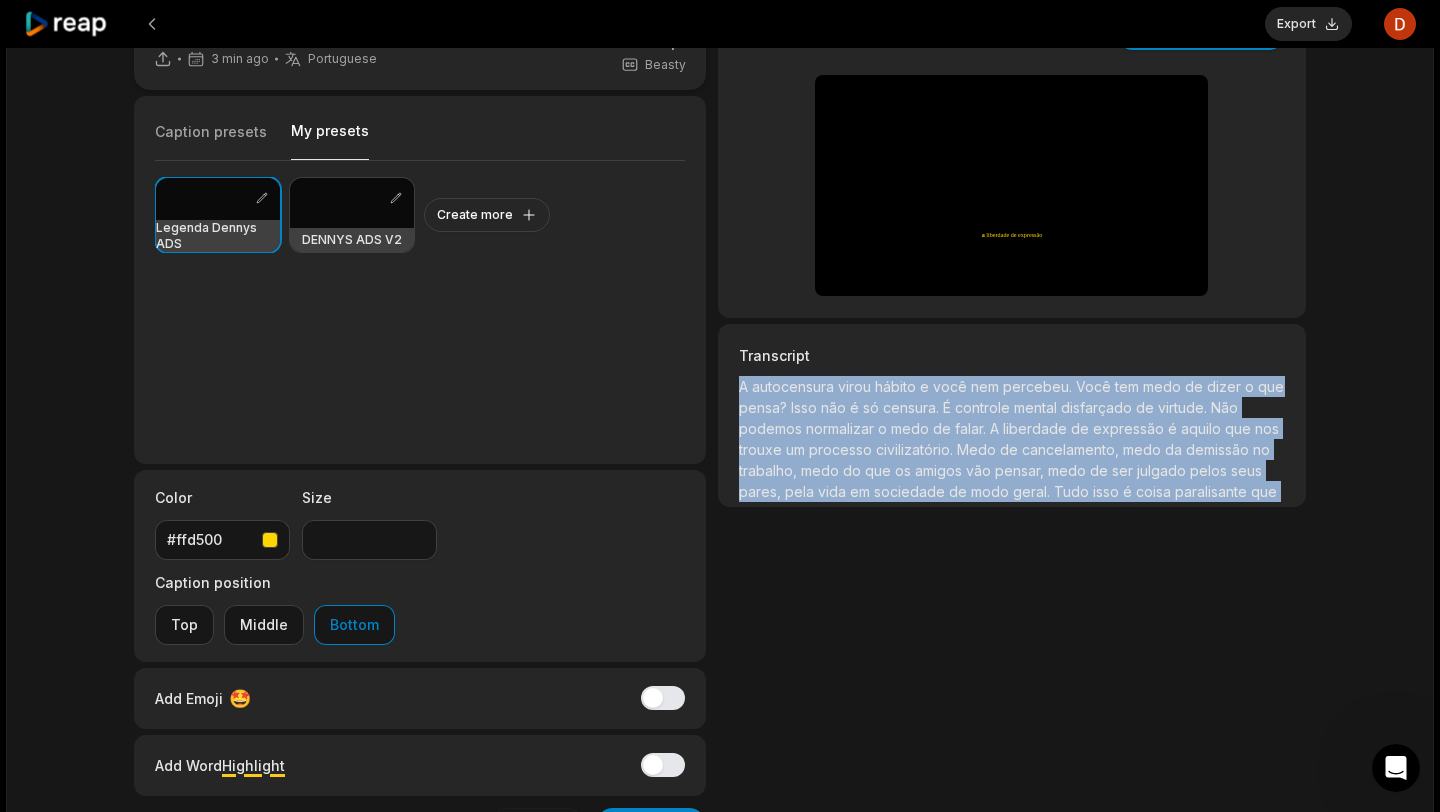 click on "vão" at bounding box center (980, 470) 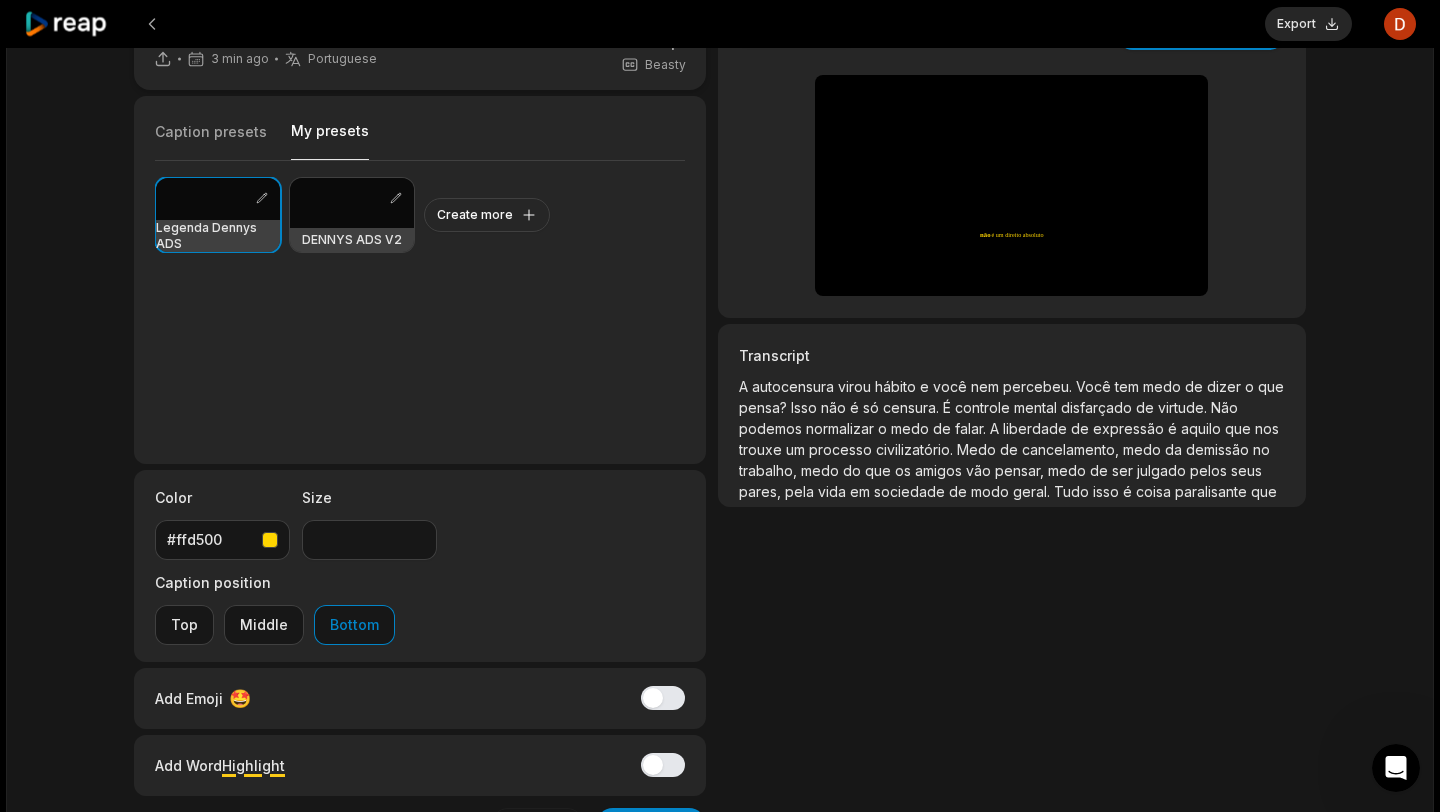 scroll, scrollTop: 1207, scrollLeft: 0, axis: vertical 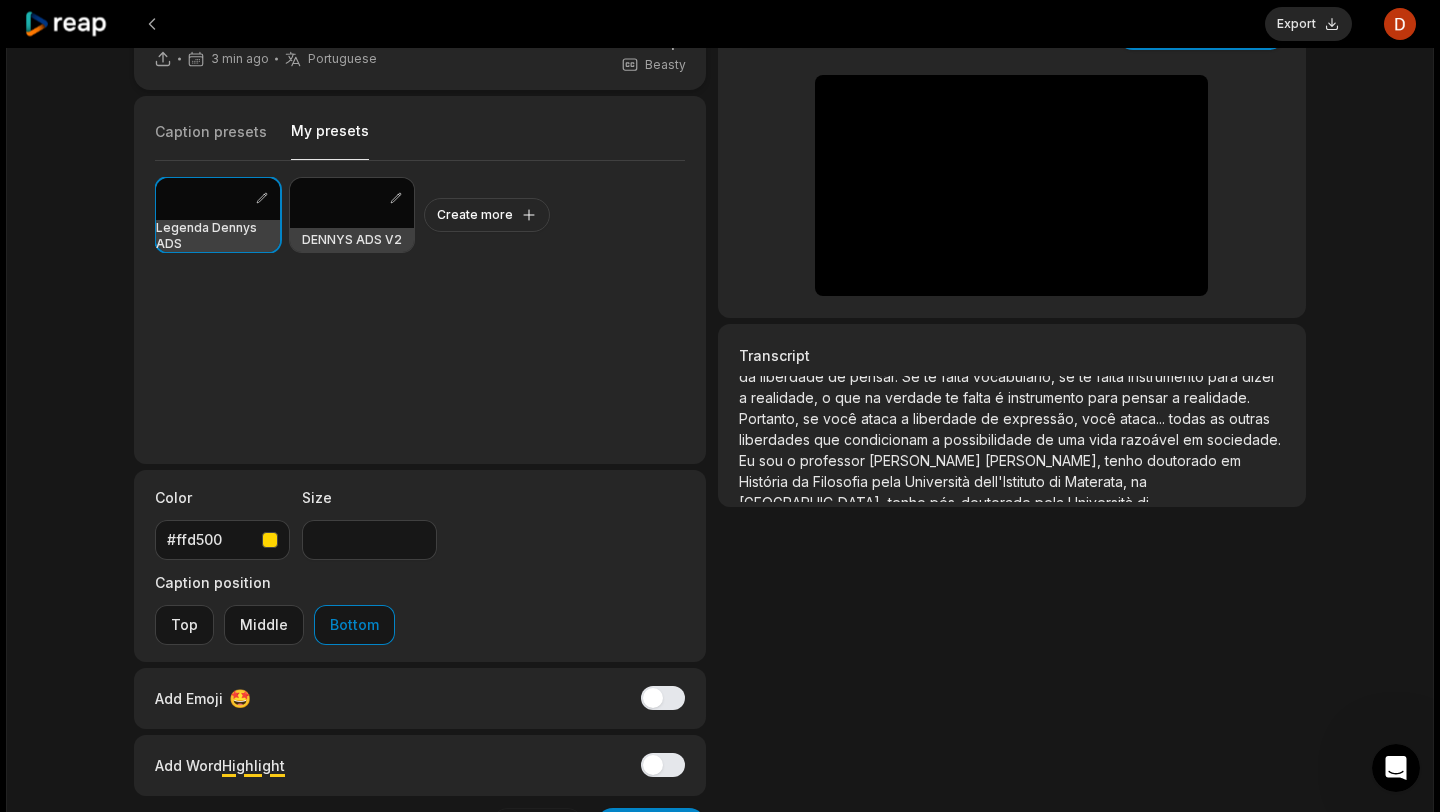 click on "Materata," at bounding box center [1098, 481] 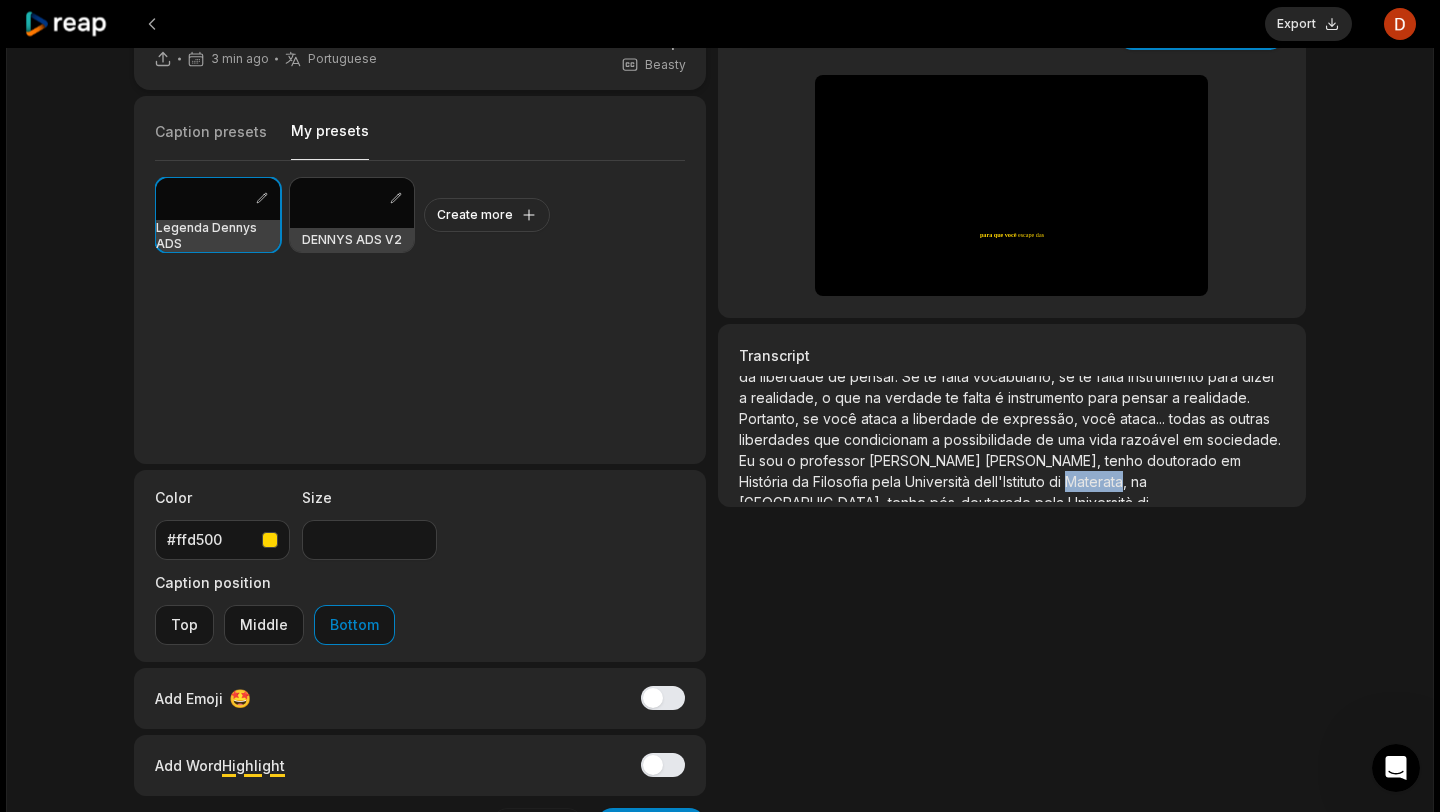 click on "Materata," at bounding box center [1098, 481] 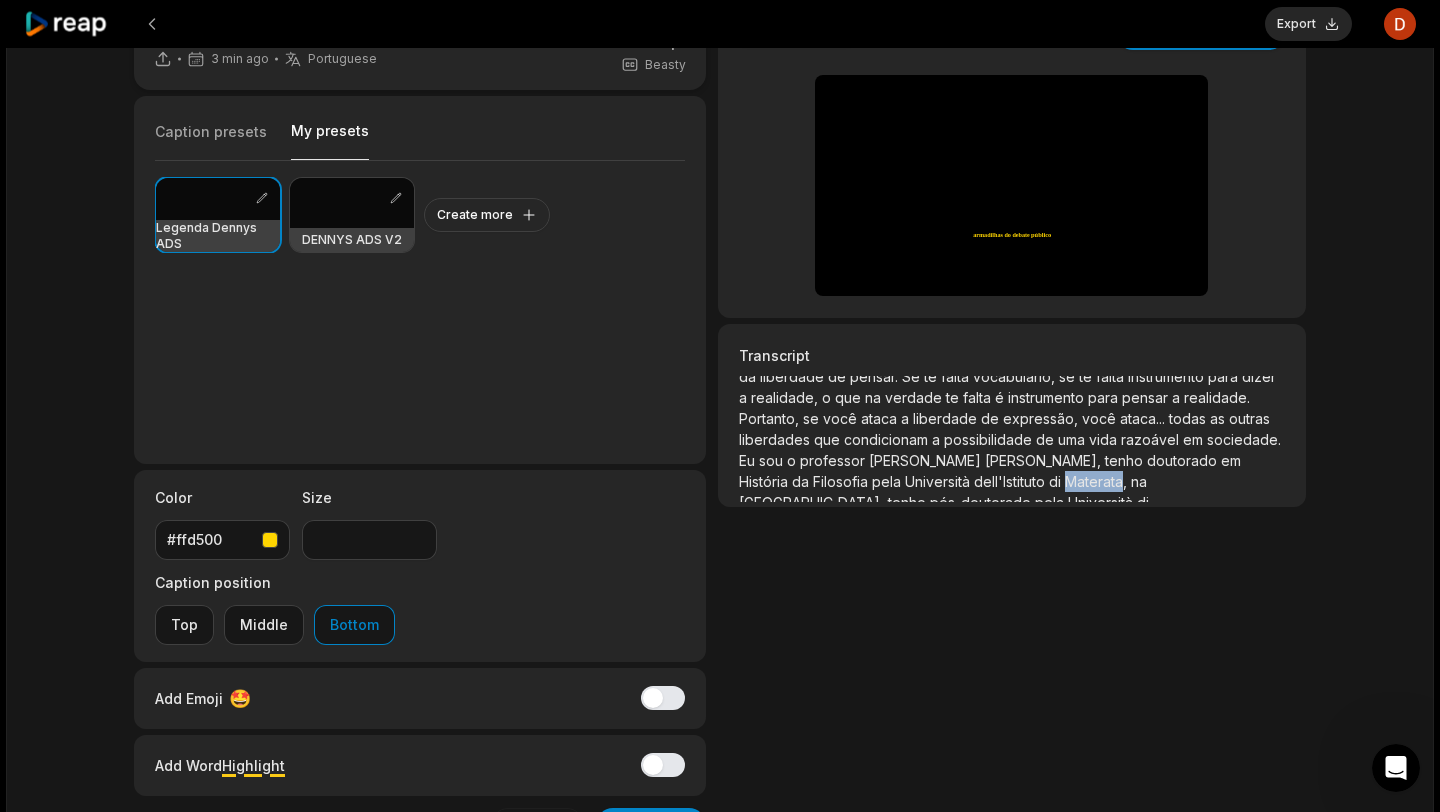 click on "Low-res preview Open in video editor A   autocensura   virou   hábito e   você   nem   percebeu Você   tem   medo   de   dizer o   que   pensa? Isso   não   é   só   censura É   controle   mental   disfarçado de   virtude Não   podemos   normalizar o   medo   de   falar A   liberdade   de   expressão é   aquilo   que   nos   trouxe um   processo   civilizatório Medo   de   cancelamento, medo   da   demissão   no   trabalho, medo   do   que   os   amigos vão   pensar,   medo   de   ser julgado   pelos   seus   pares, pela   vida   em   sociedade de   modo   geral Tudo   isso   é   coisa   paralisante que   nós   devemos   combater Você   acha   que   escolhendo se   calar,   todos   esses males   vão   embora,   mas não   vão Você   apenas   está   afastando do   seu   olhar   um   problema que   vai   voltar   e   vai   bater a   sua   porta O   que   você   chama   de   prudência, eu   chamo E" at bounding box center [1012, 157] 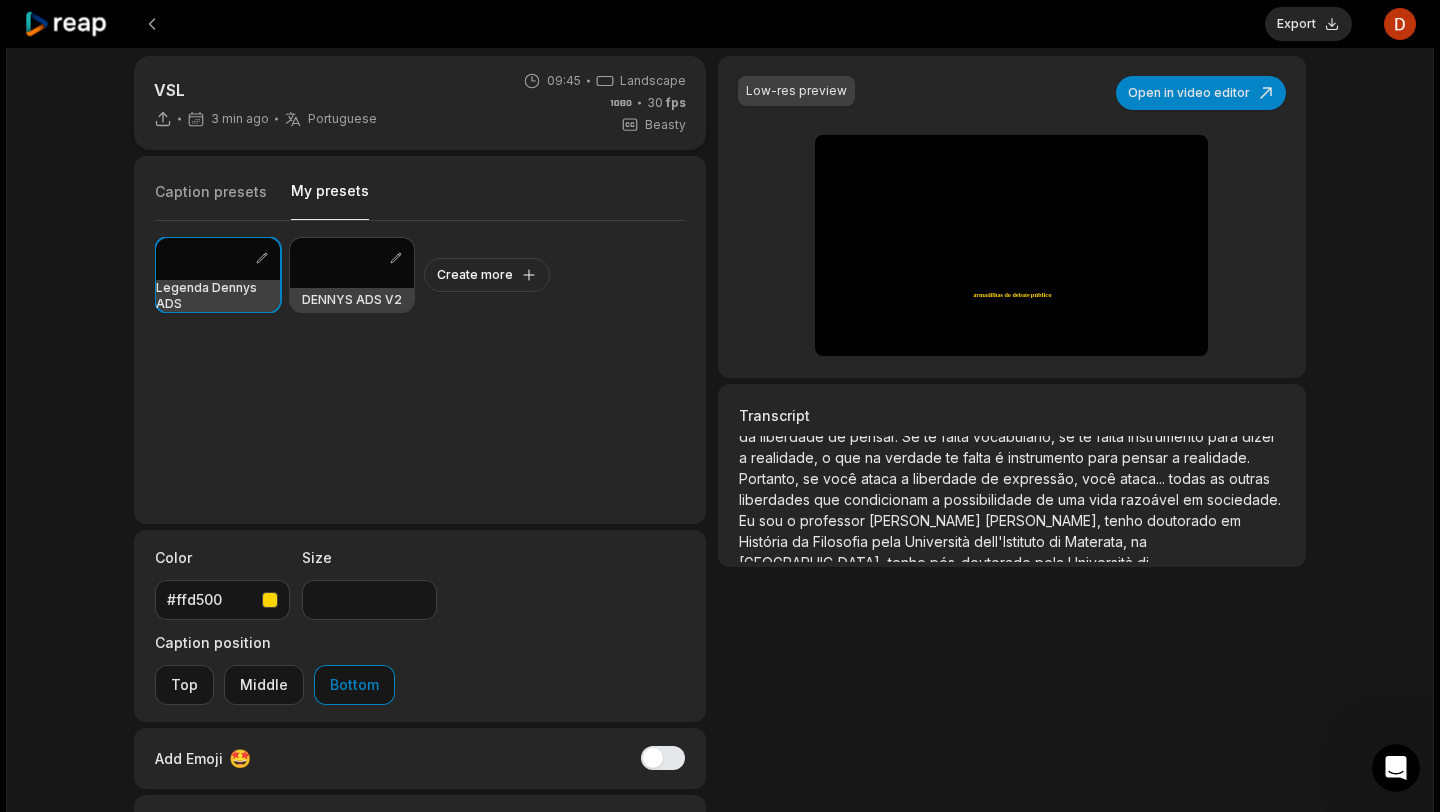scroll, scrollTop: 0, scrollLeft: 0, axis: both 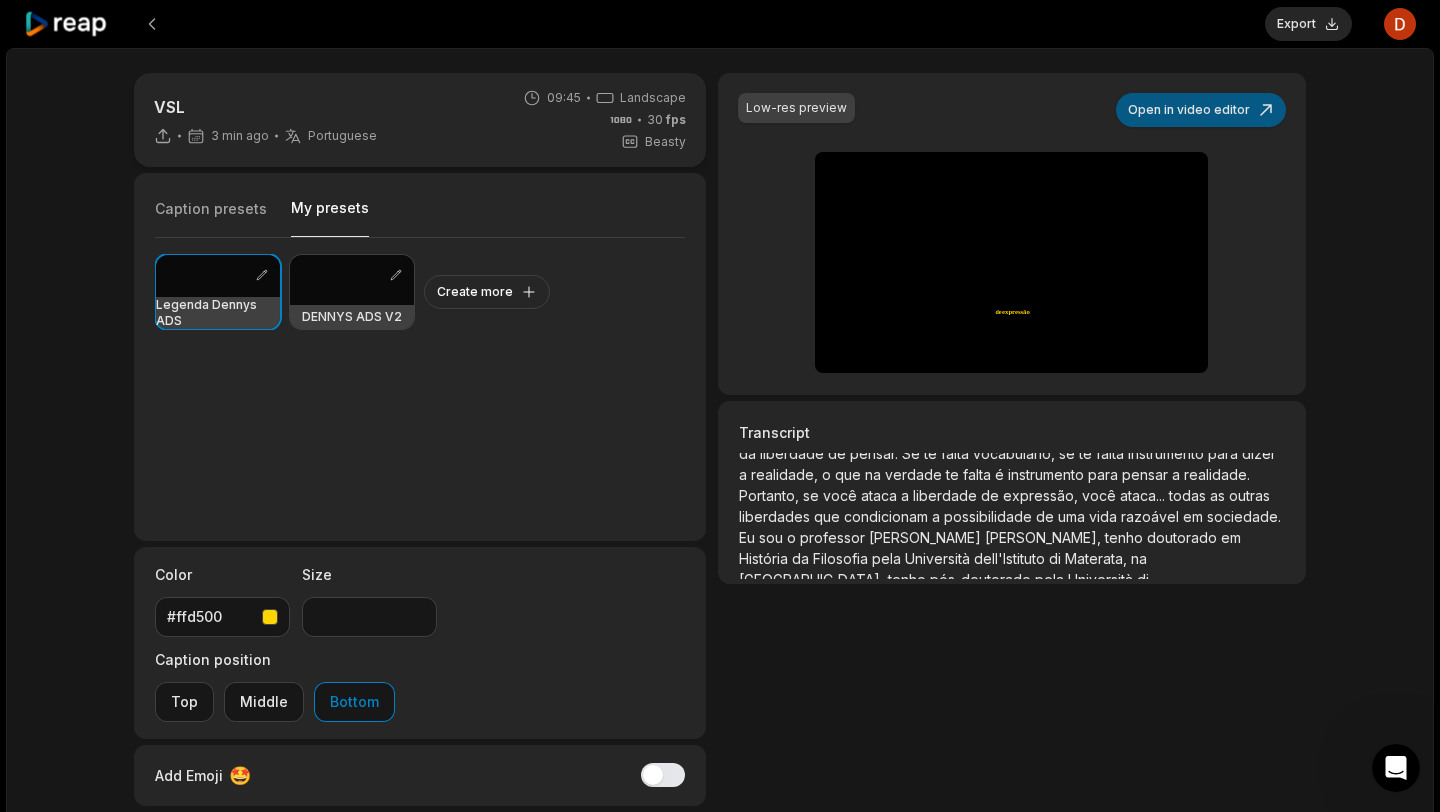 click on "Open in video editor" at bounding box center (1201, 110) 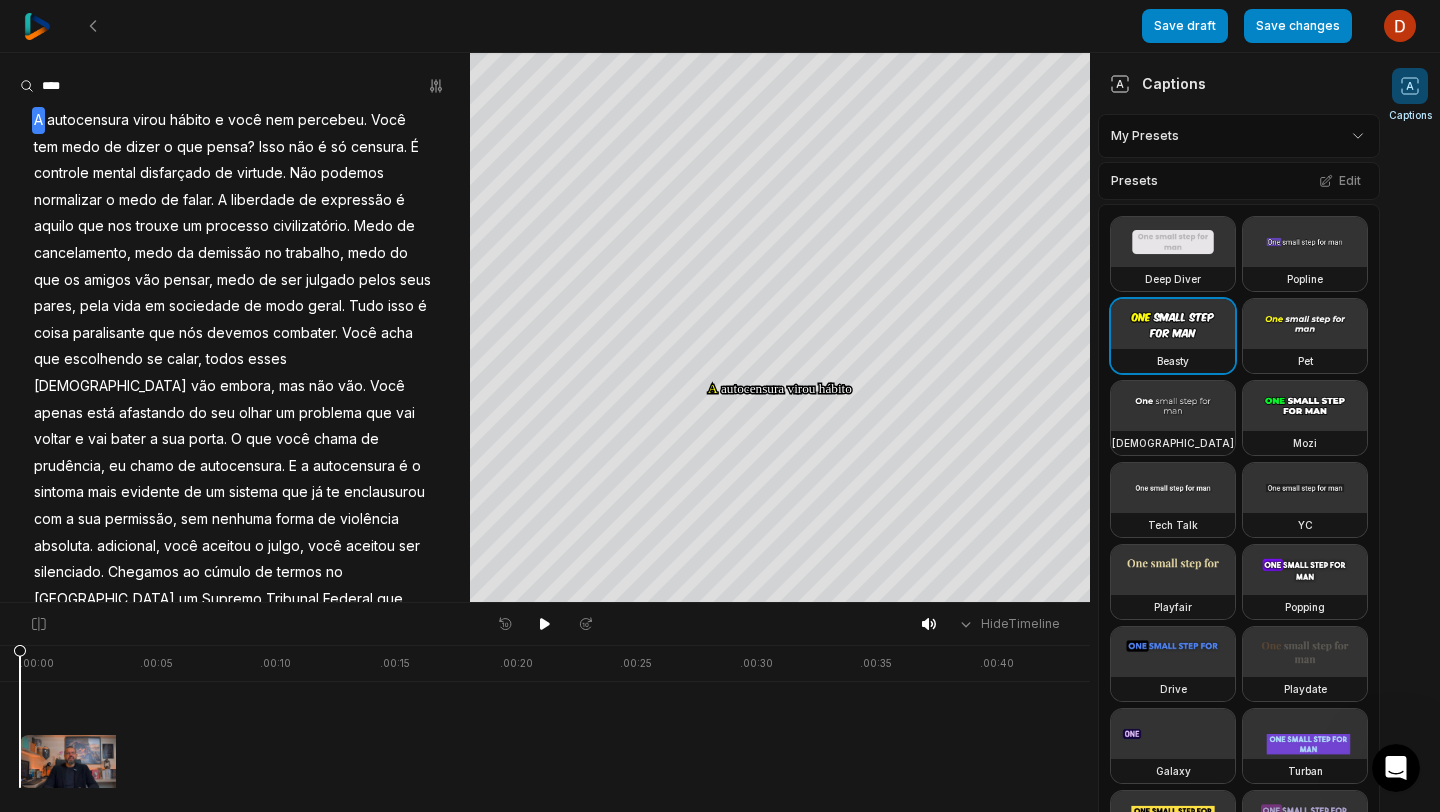 scroll, scrollTop: 2026, scrollLeft: 0, axis: vertical 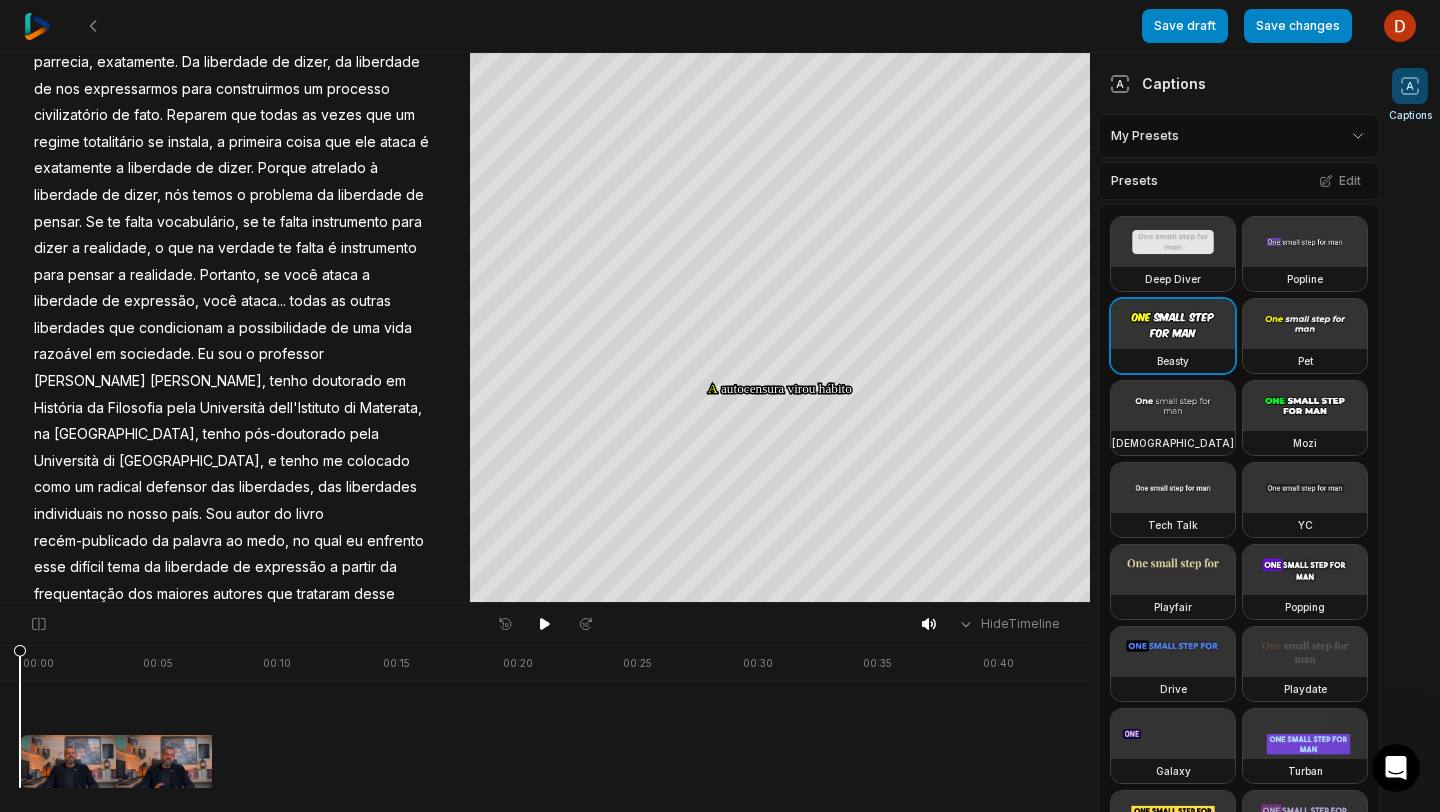 click on "Materata," at bounding box center (391, 408) 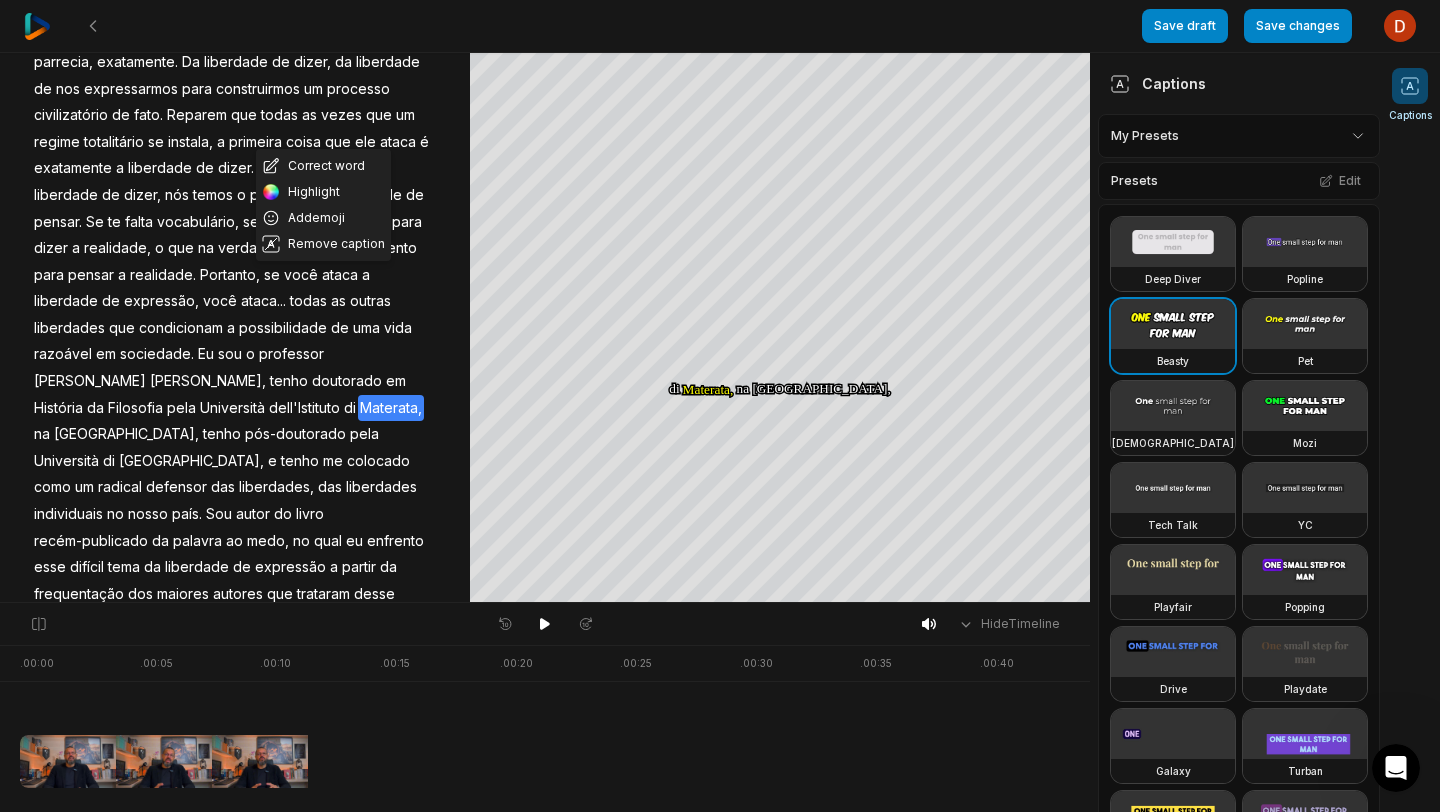 drag, startPoint x: 333, startPoint y: 165, endPoint x: 332, endPoint y: 243, distance: 78.00641 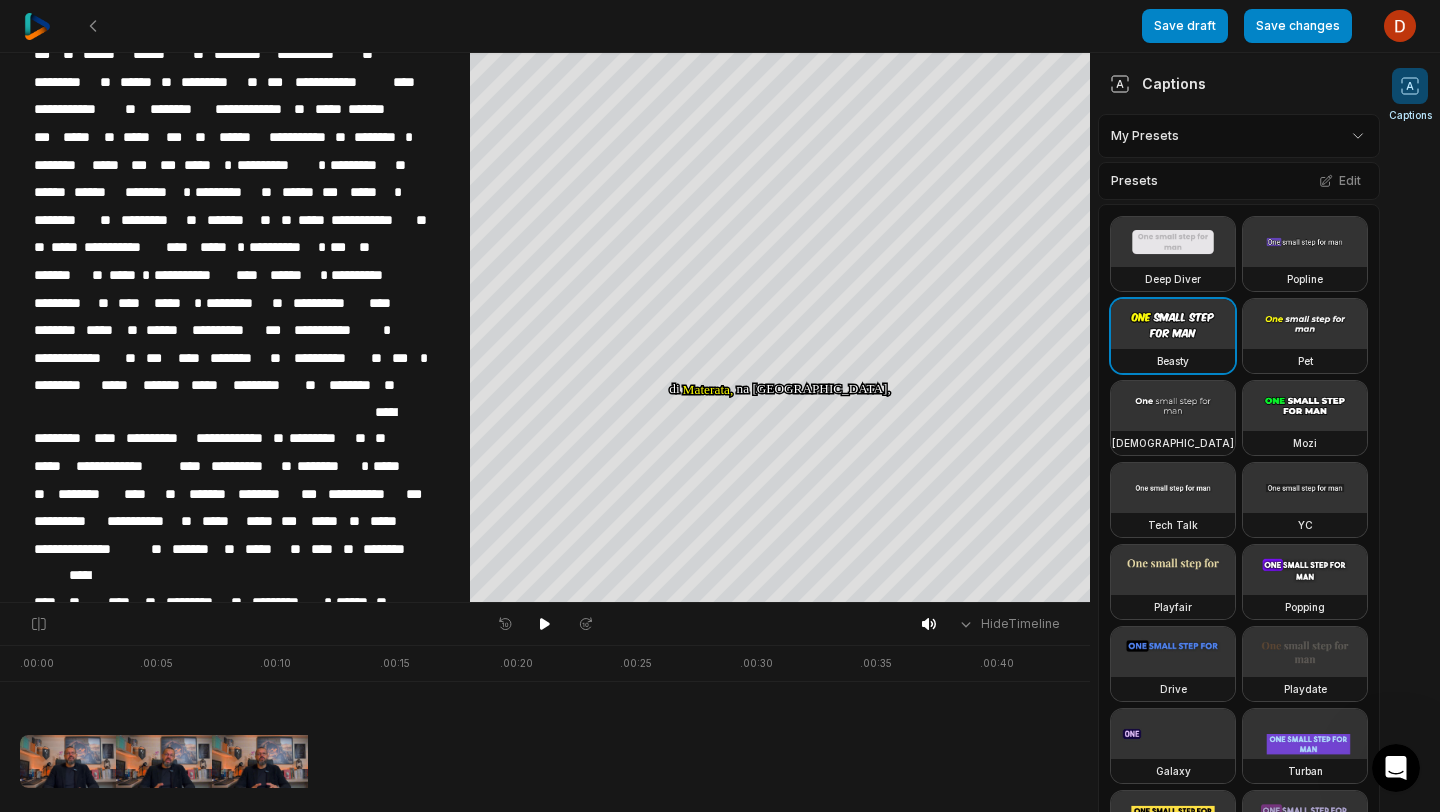 type 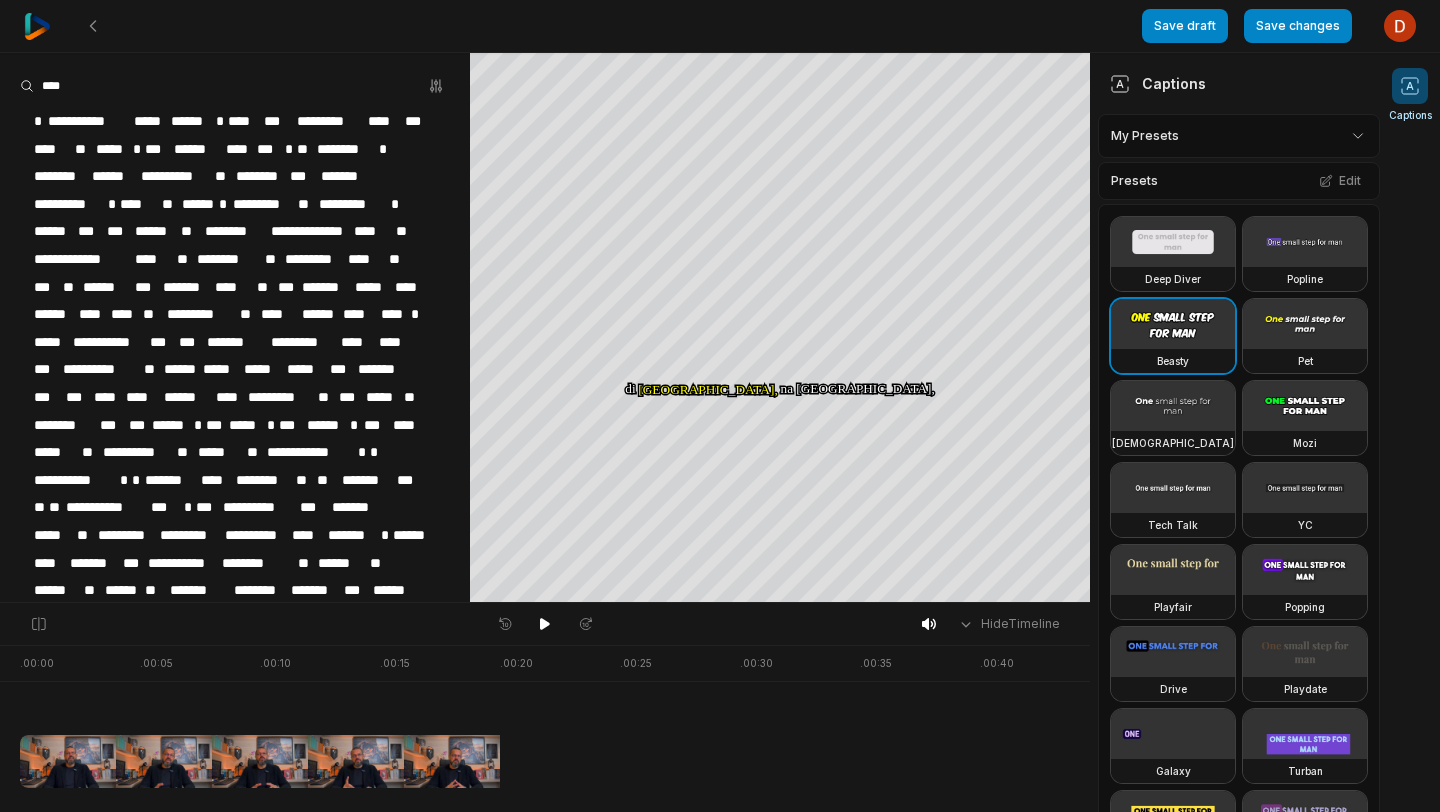 scroll, scrollTop: 0, scrollLeft: 0, axis: both 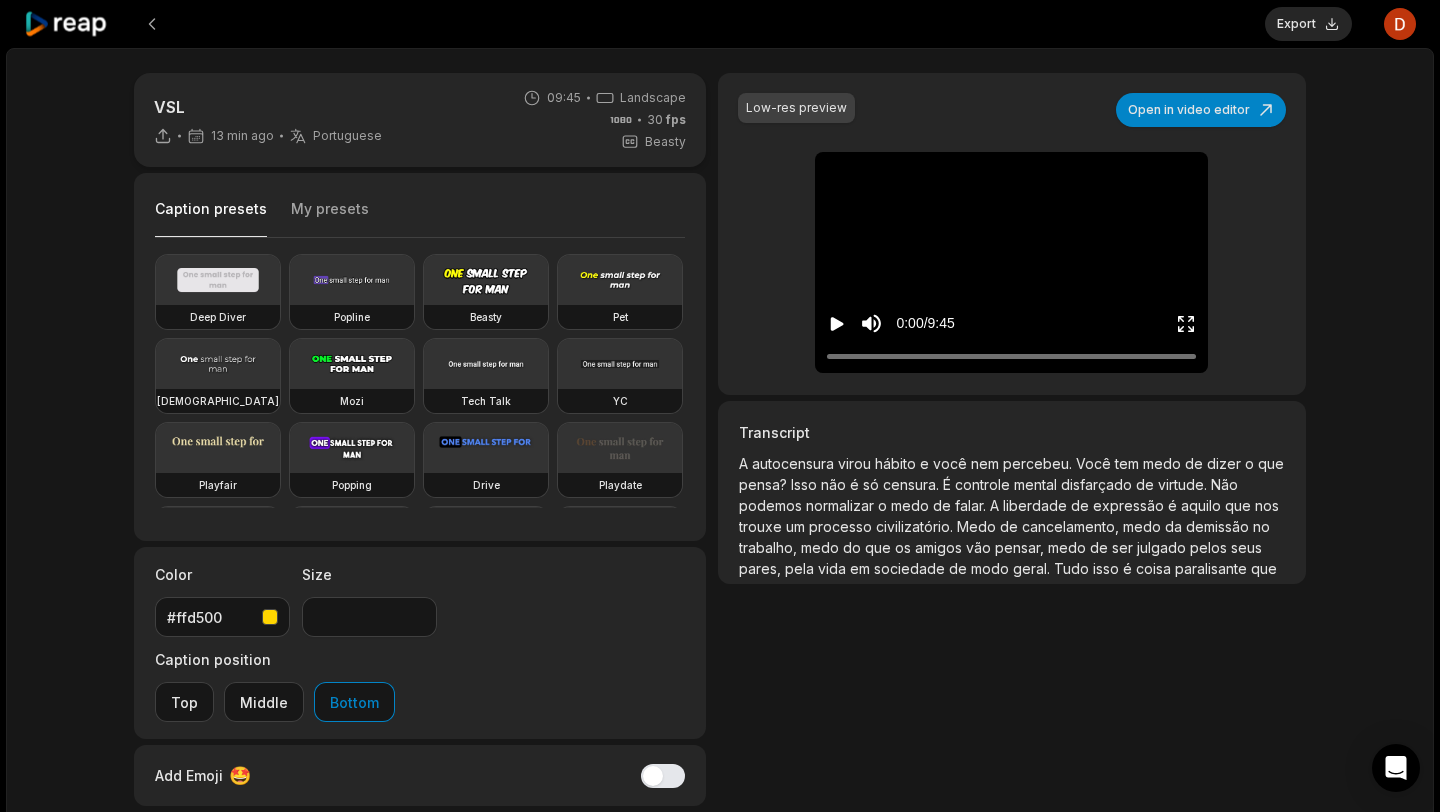 click 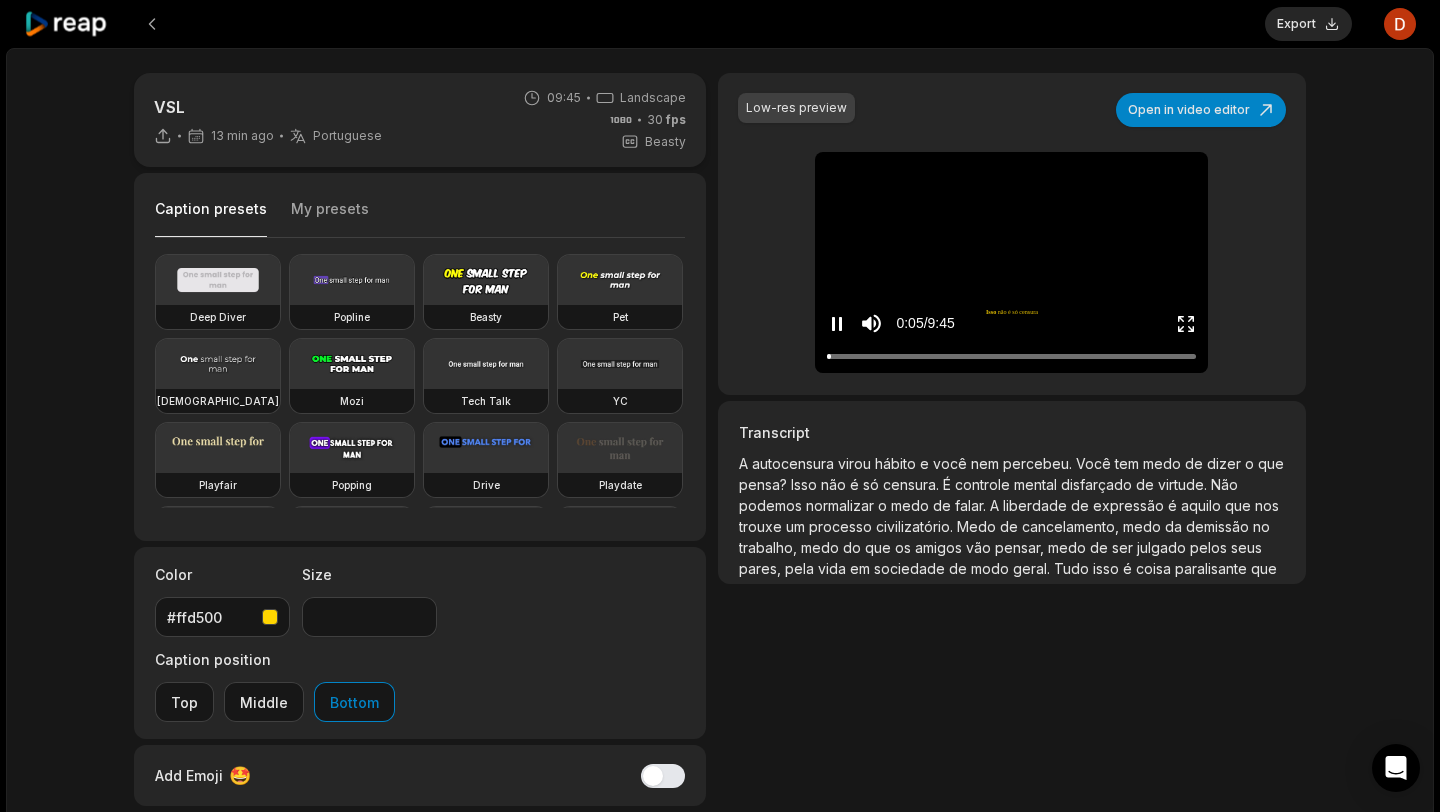 click 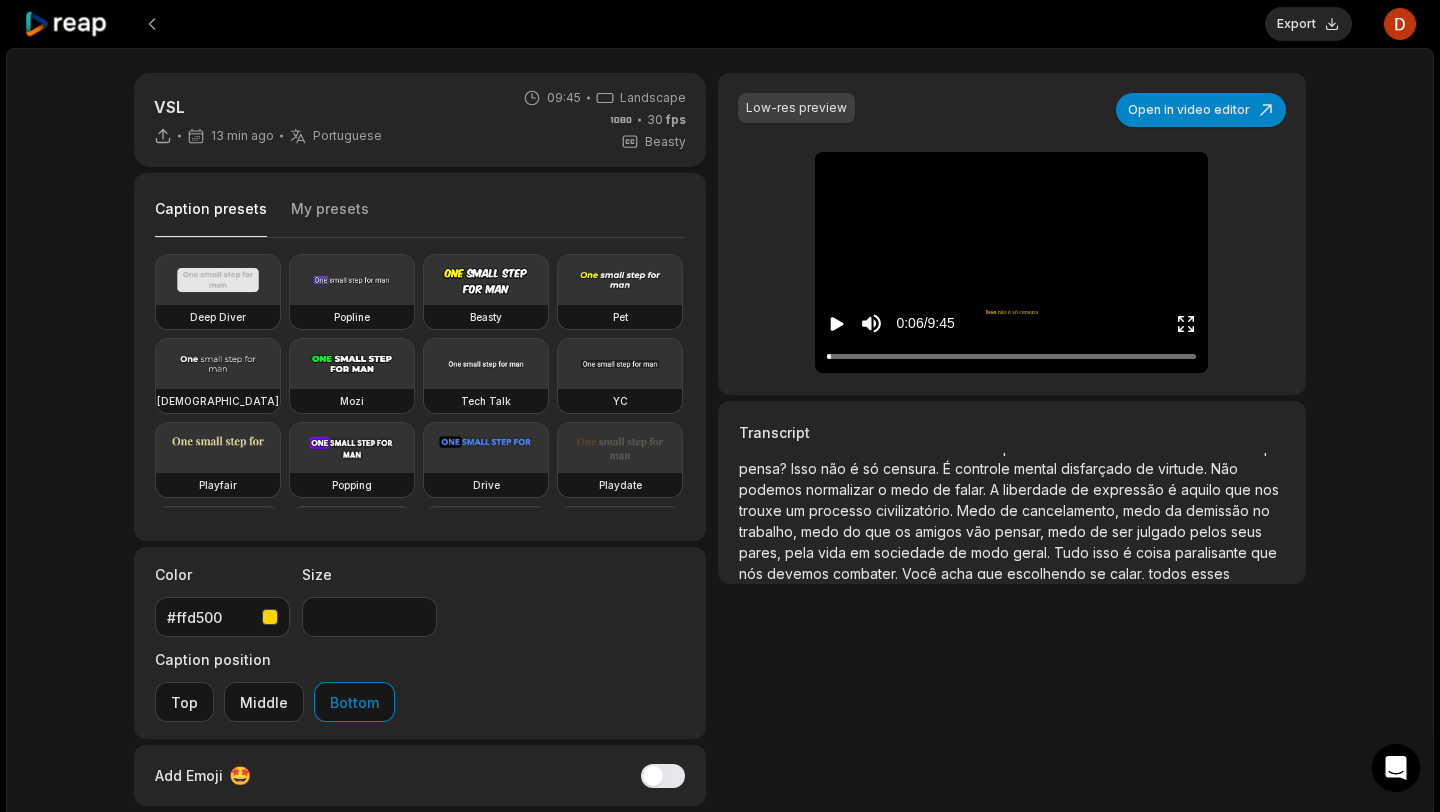 scroll, scrollTop: 29, scrollLeft: 0, axis: vertical 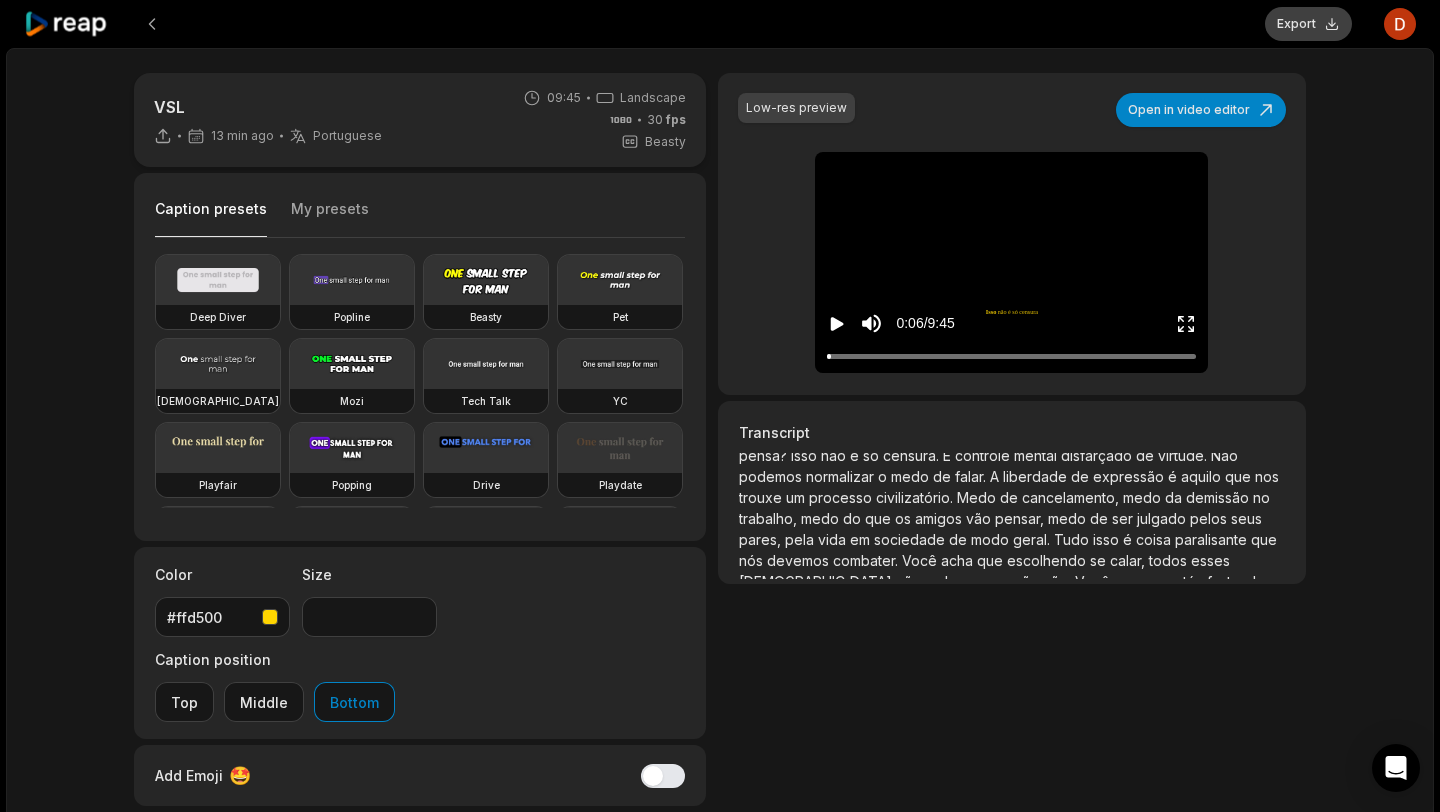 click on "Export" at bounding box center (1308, 24) 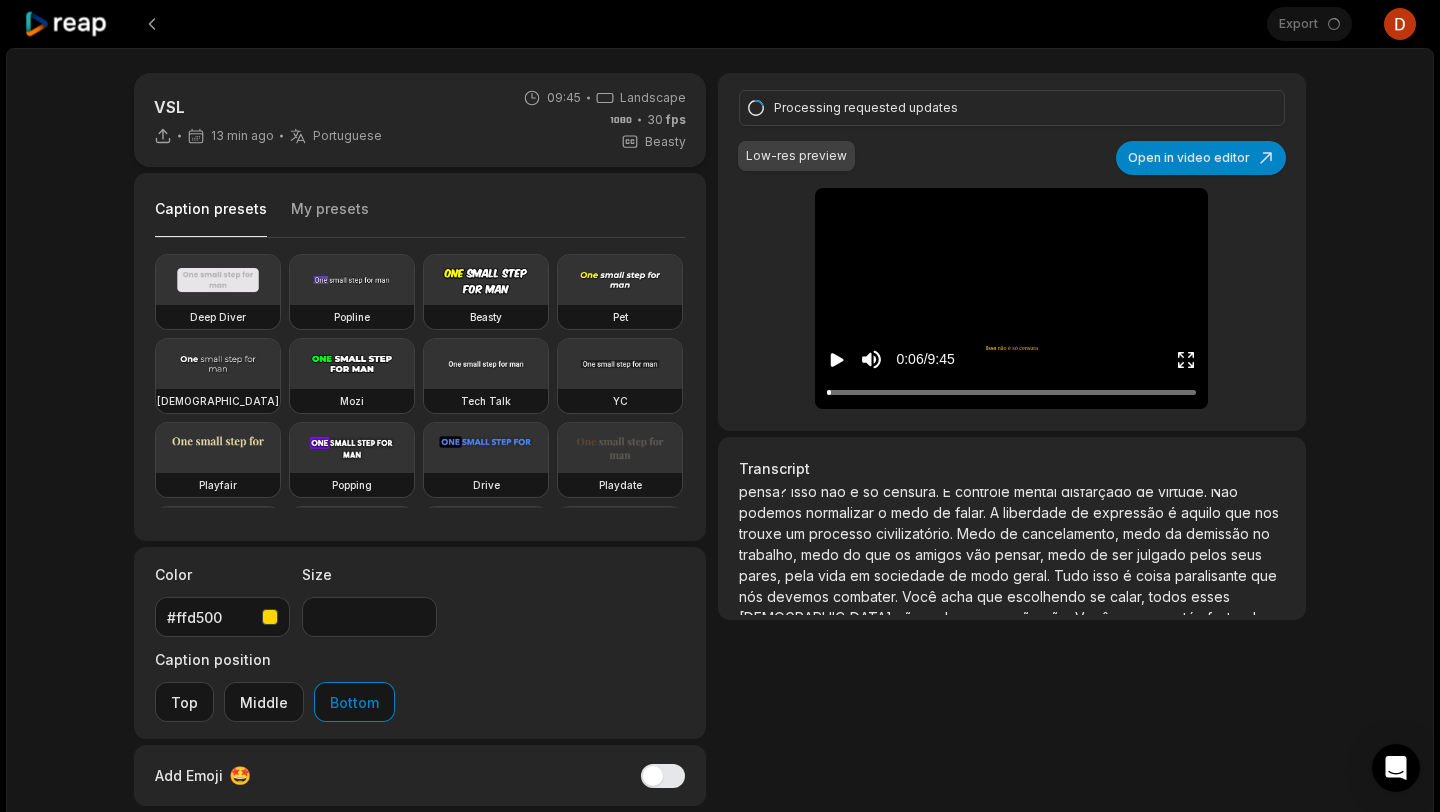 click 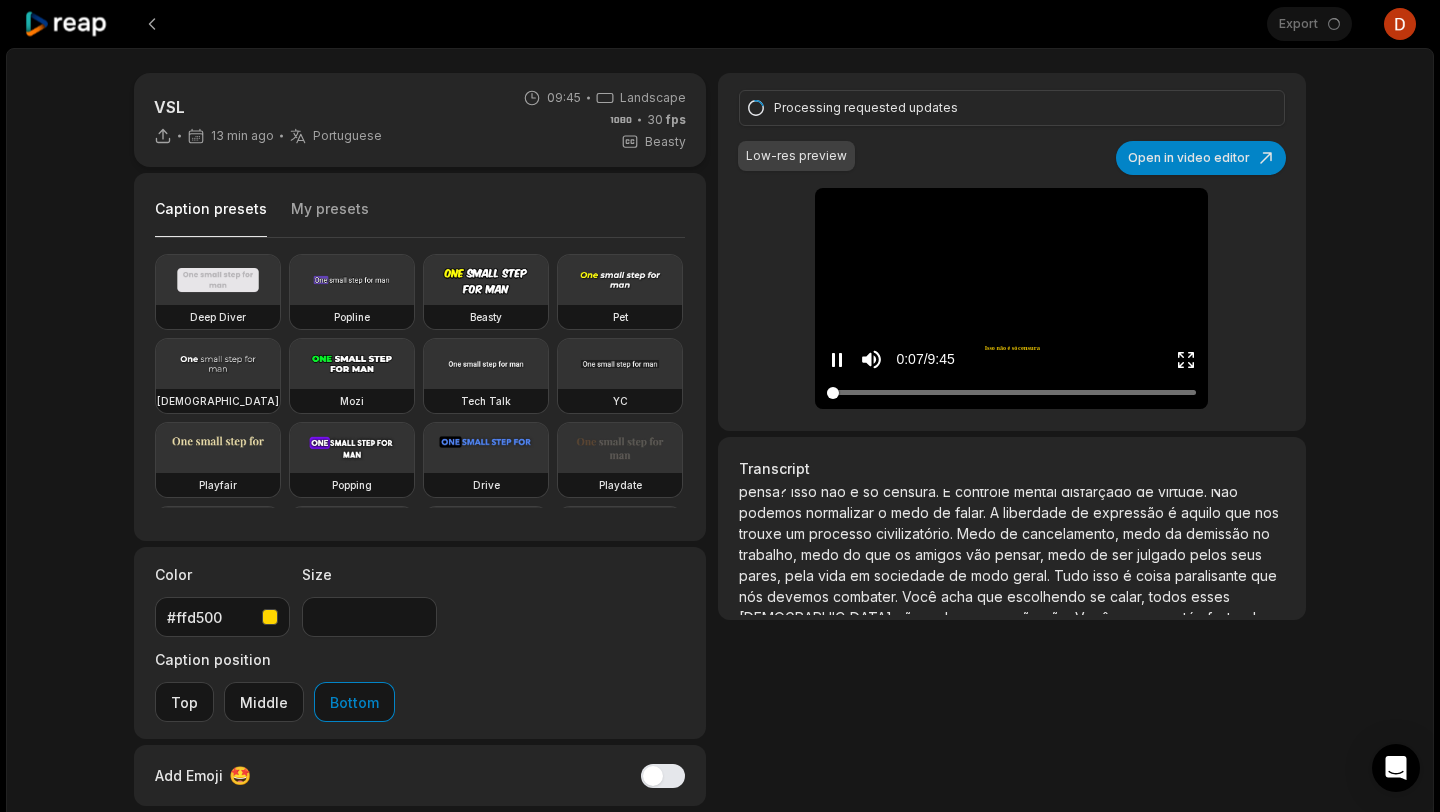 click at bounding box center (1011, 392) 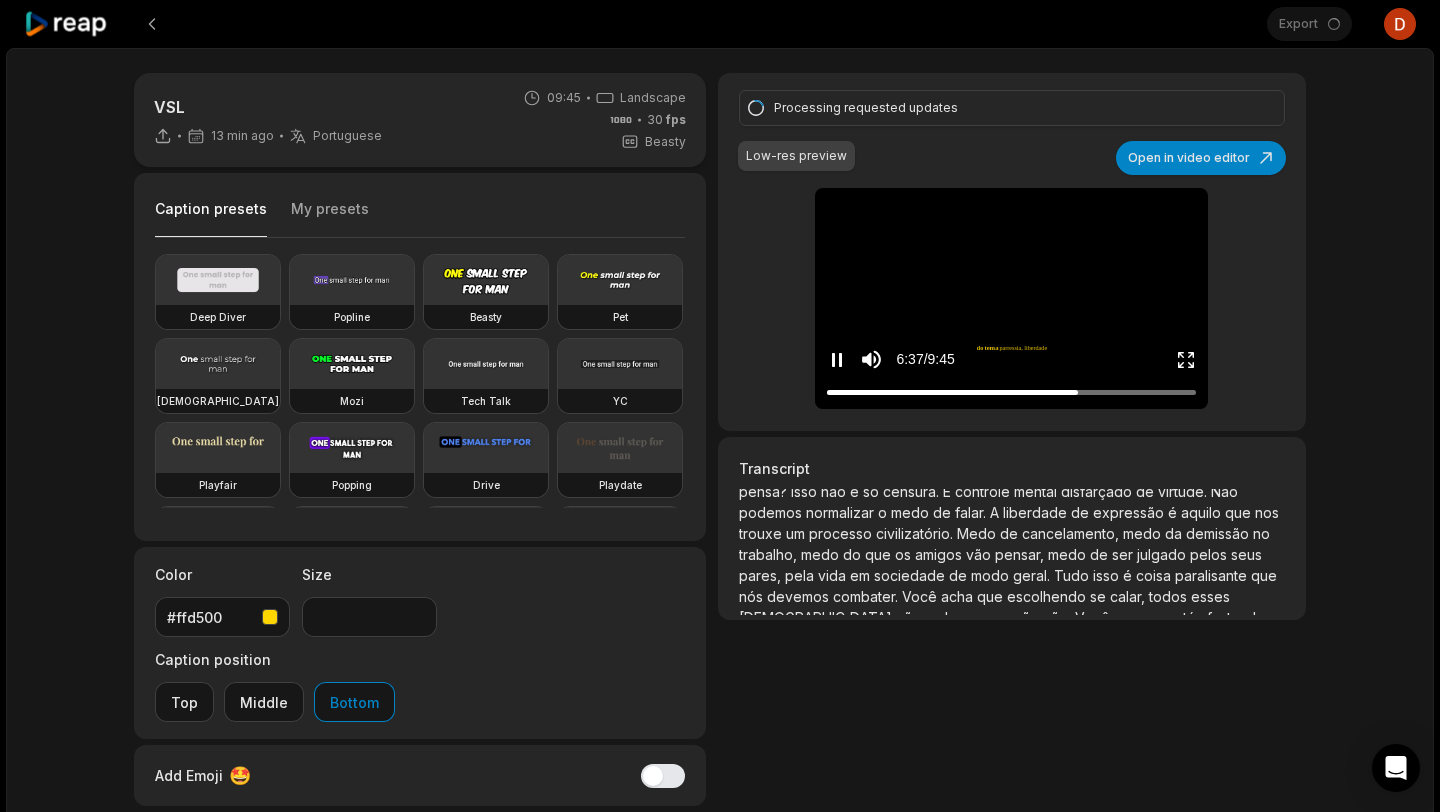 click 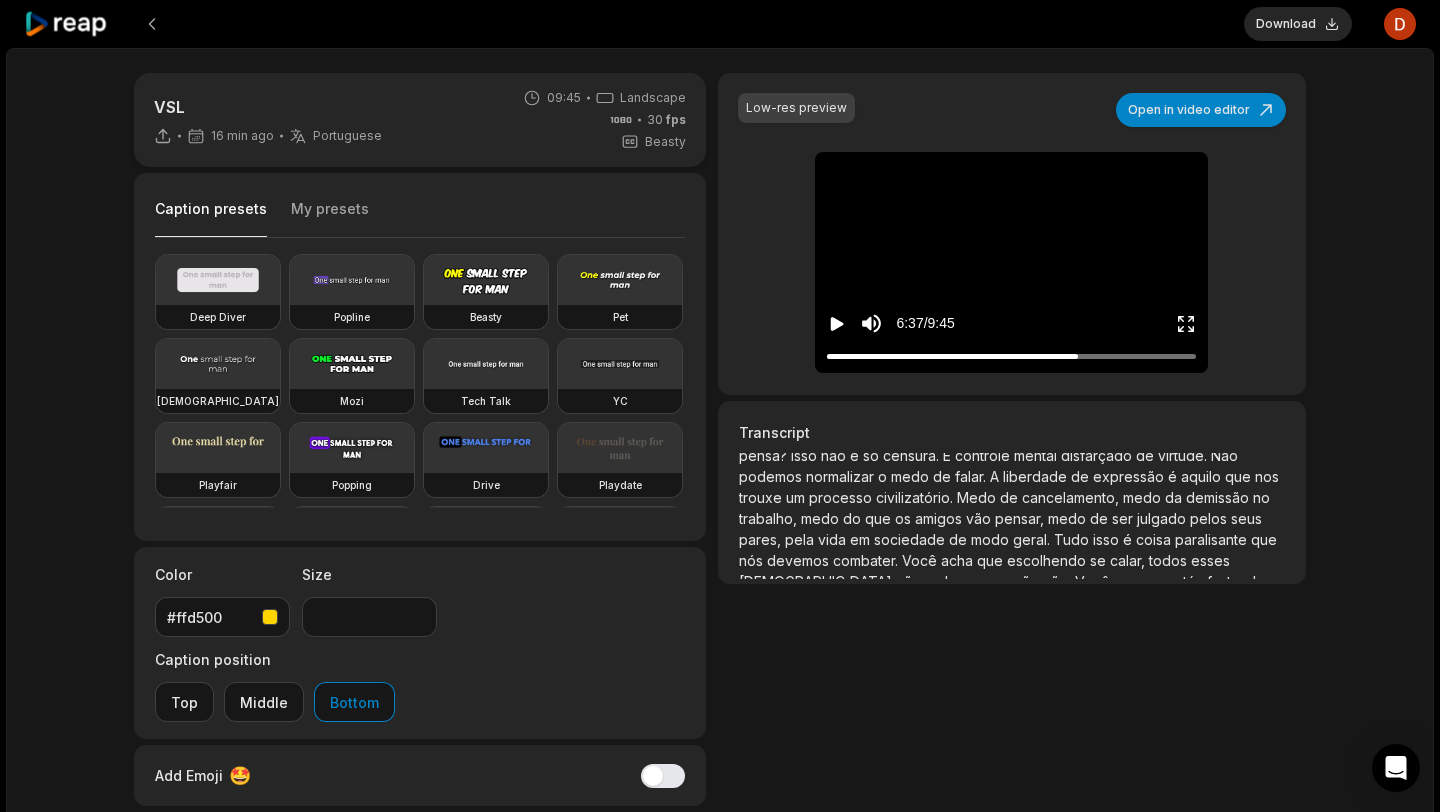 type on "**" 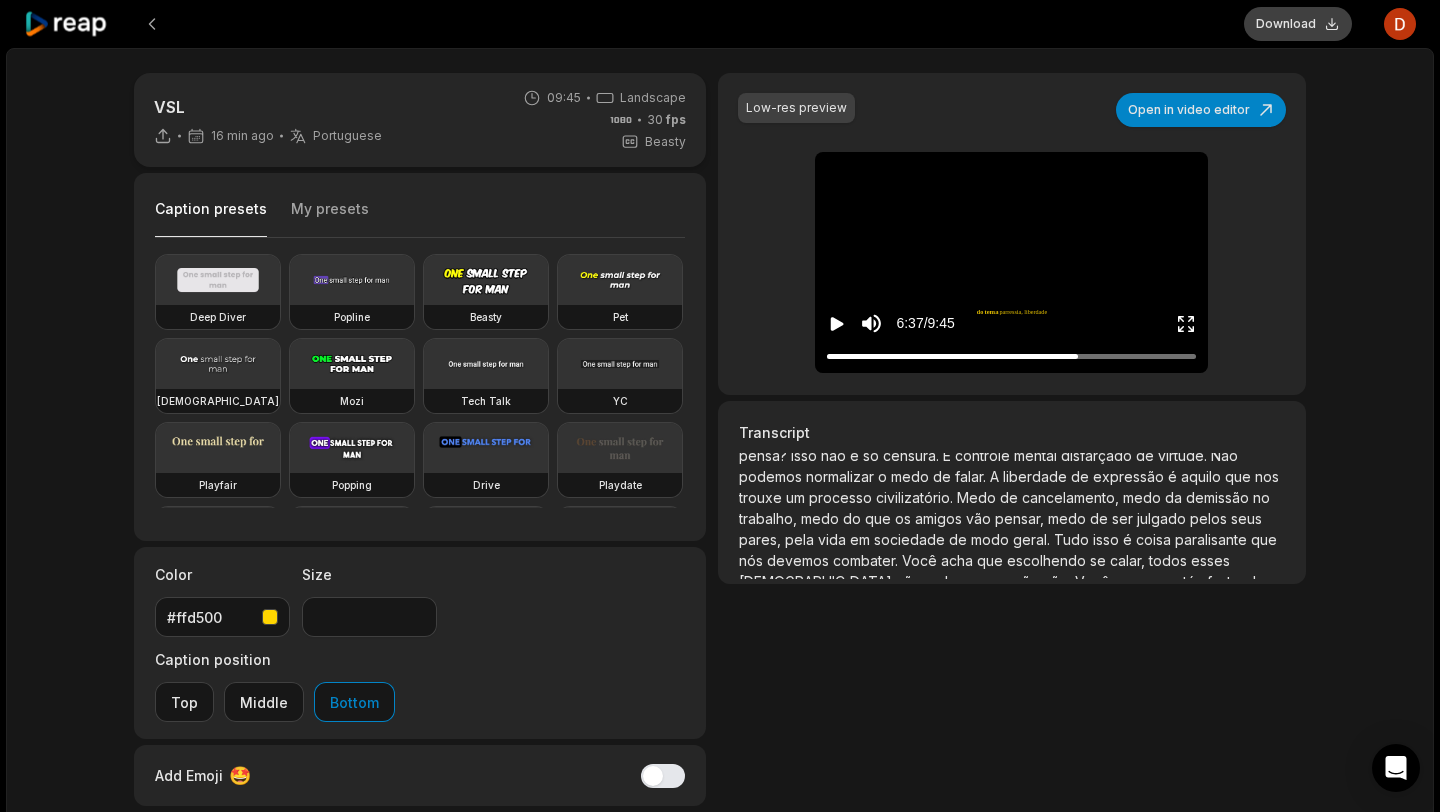 click on "Download" at bounding box center (1298, 24) 